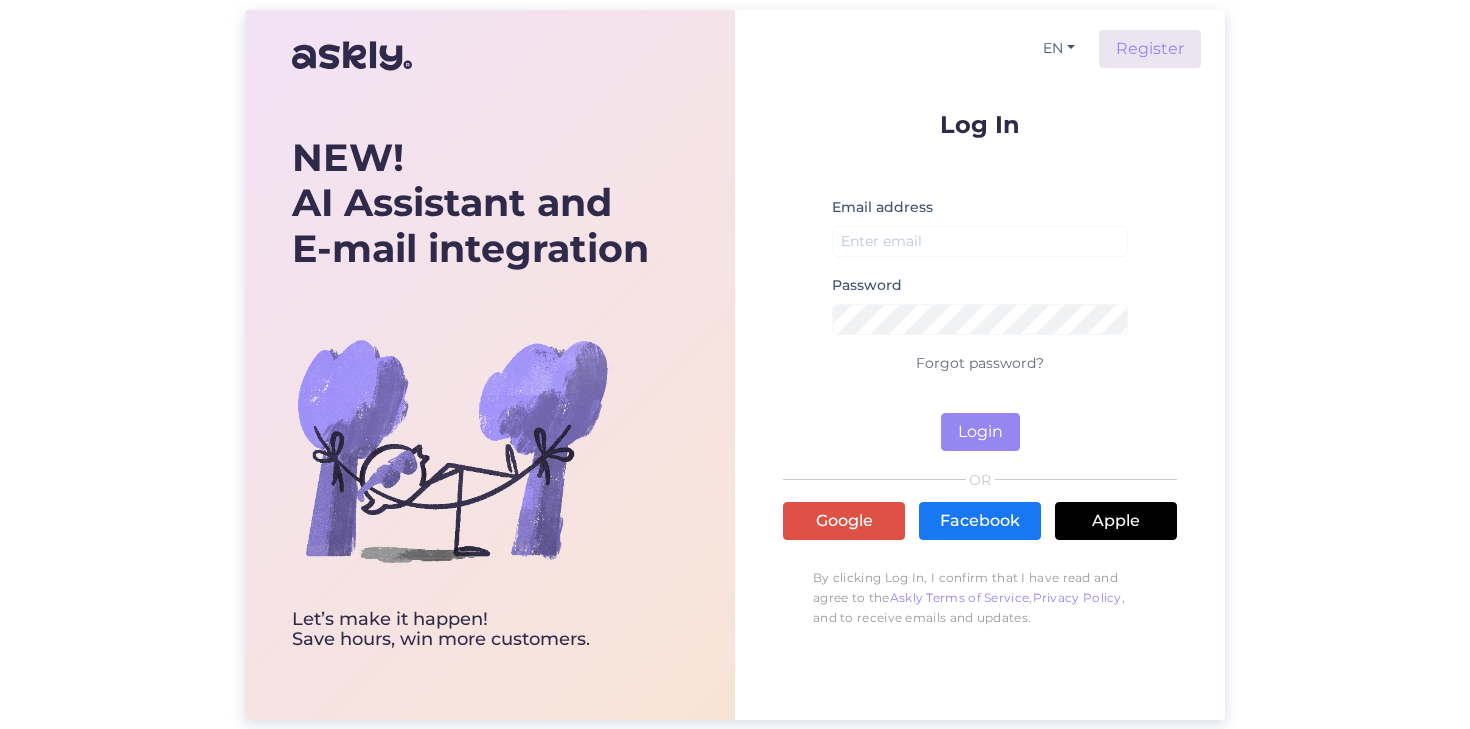 scroll, scrollTop: 0, scrollLeft: 0, axis: both 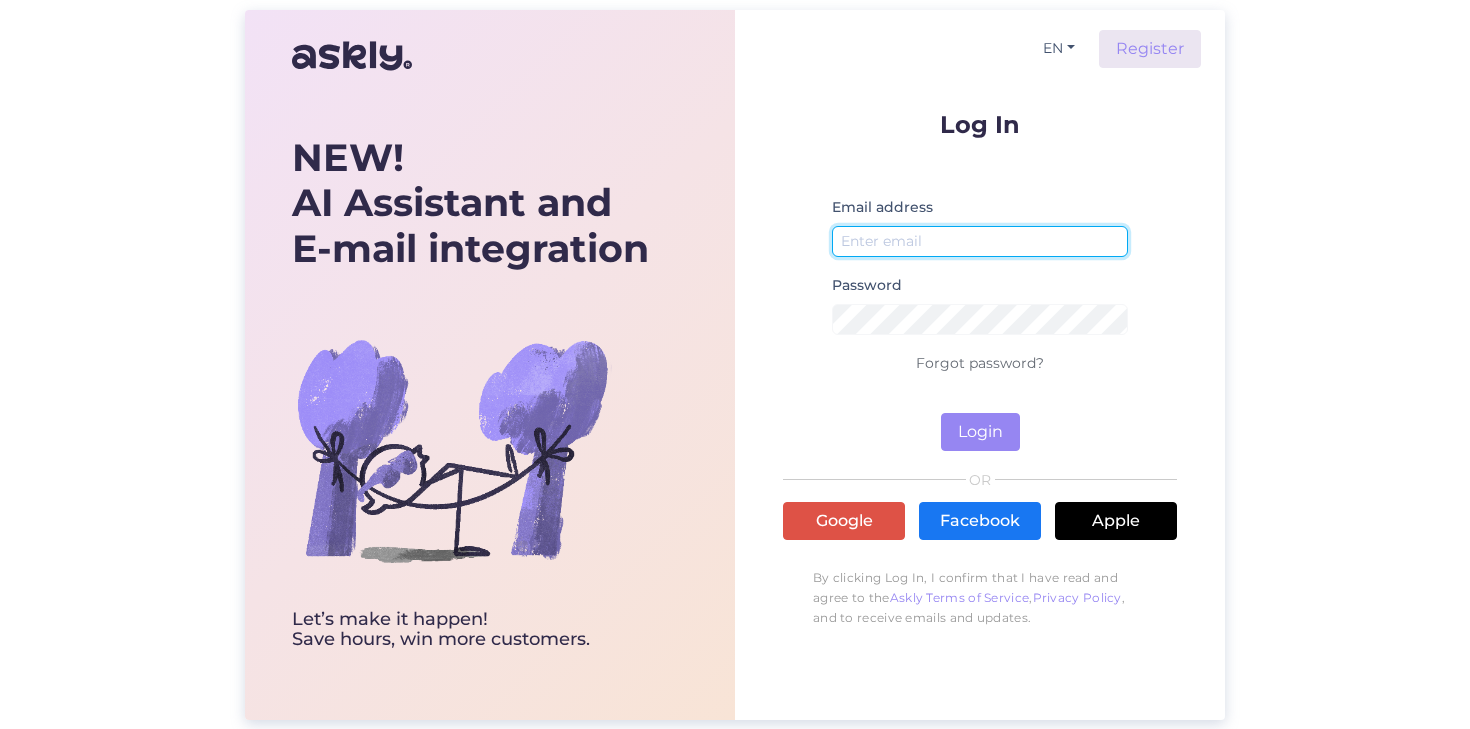 type on "spice@[EXAMPLE.COM]" 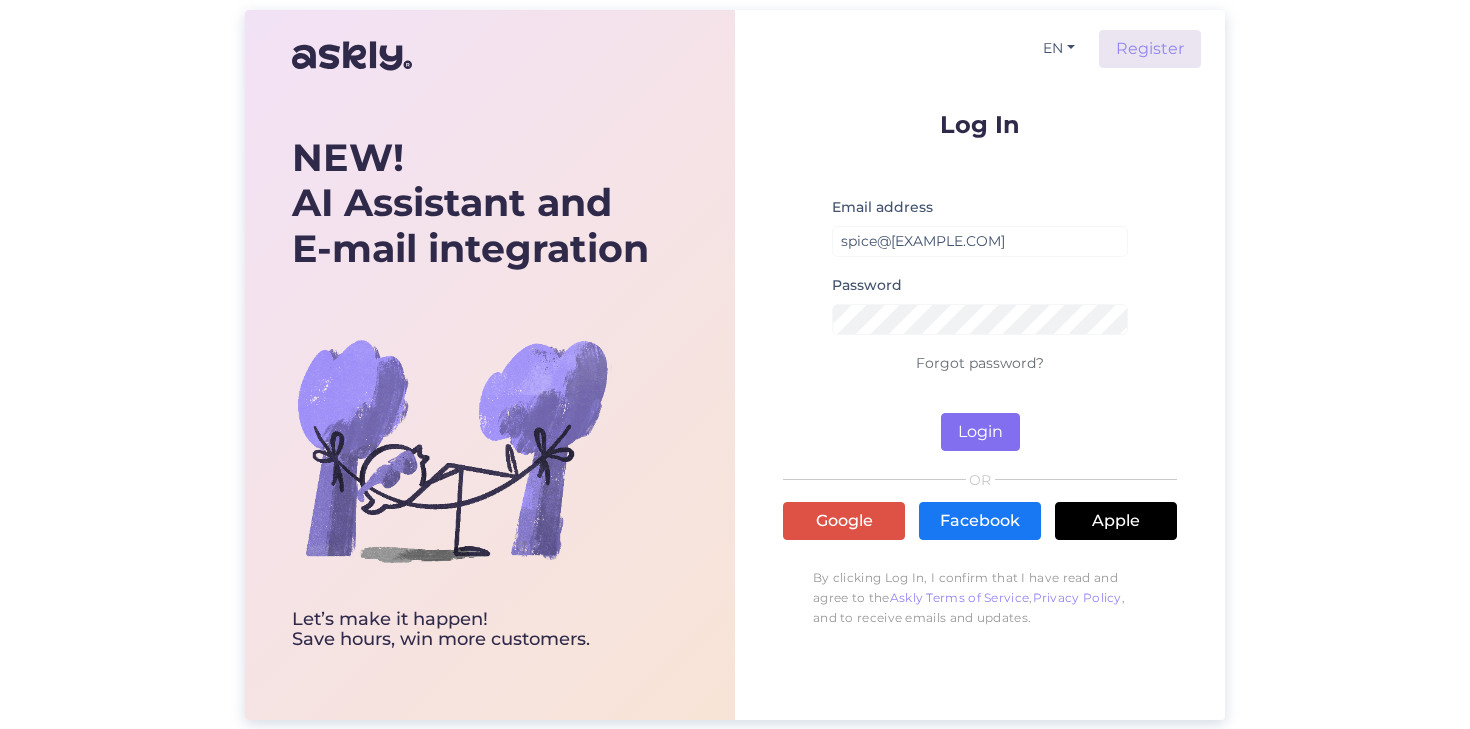 click on "Login" at bounding box center [980, 432] 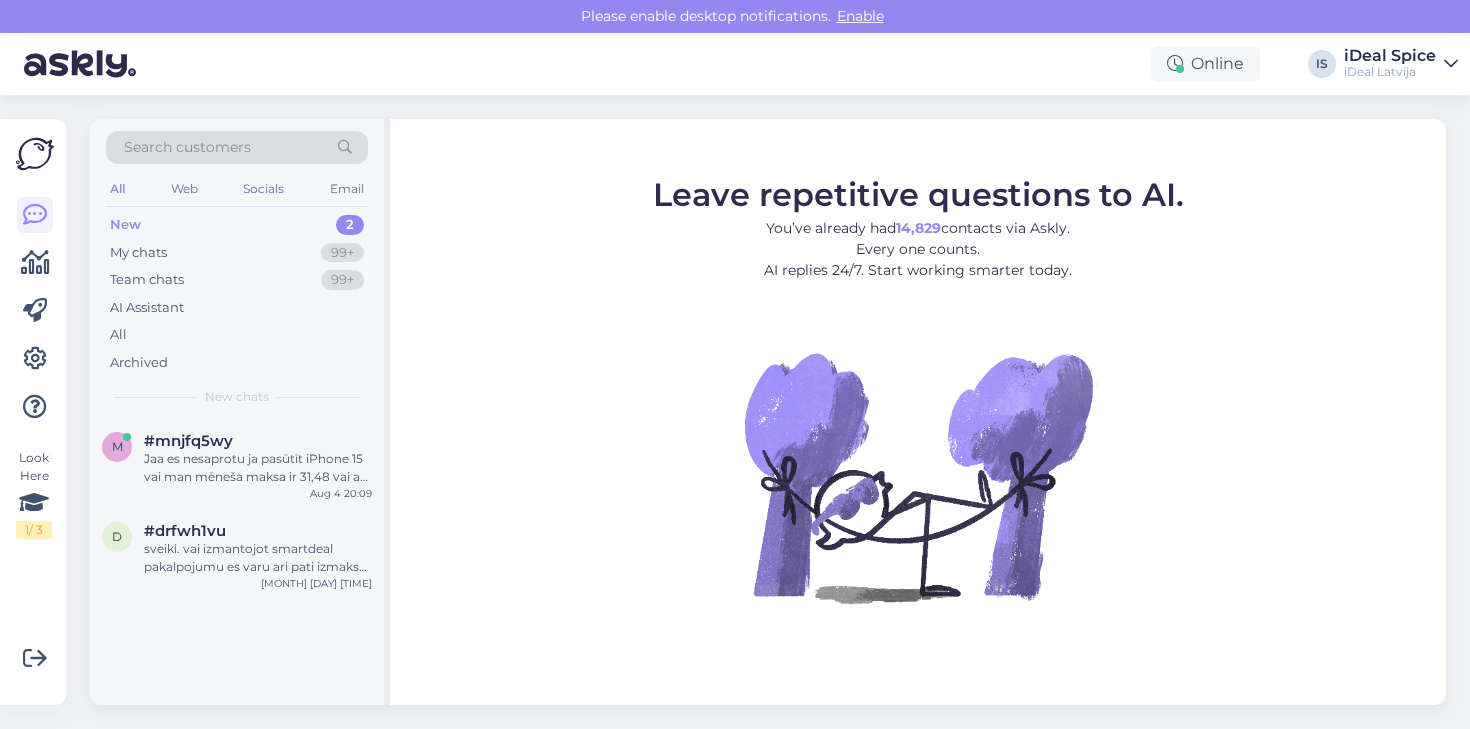 click on "New 2" at bounding box center [237, 225] 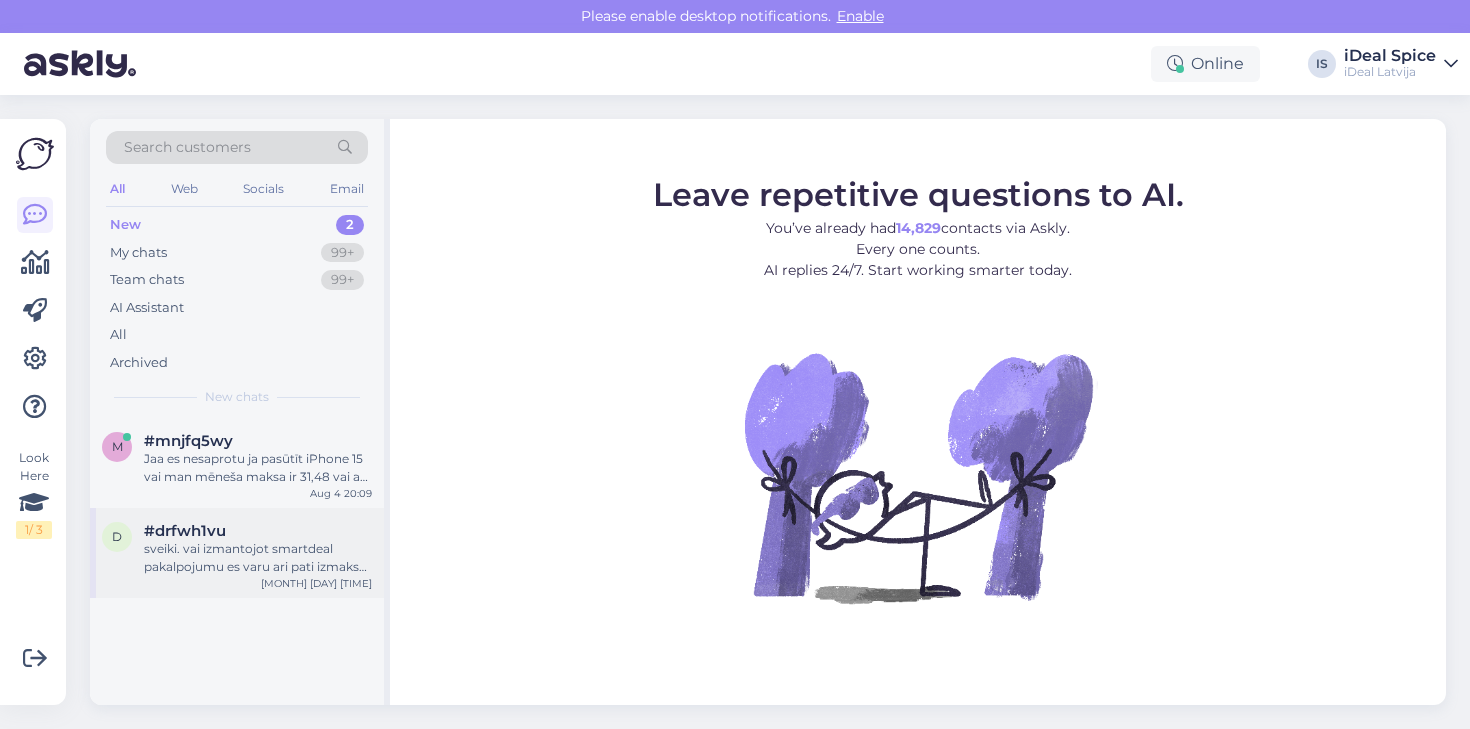 click on "sveiki. vai izmantojot smartdeal pakalpojumu es varu ari pati izmaksat atiecīgo telefonu un tad tas klust mana ipasuma?" at bounding box center [258, 558] 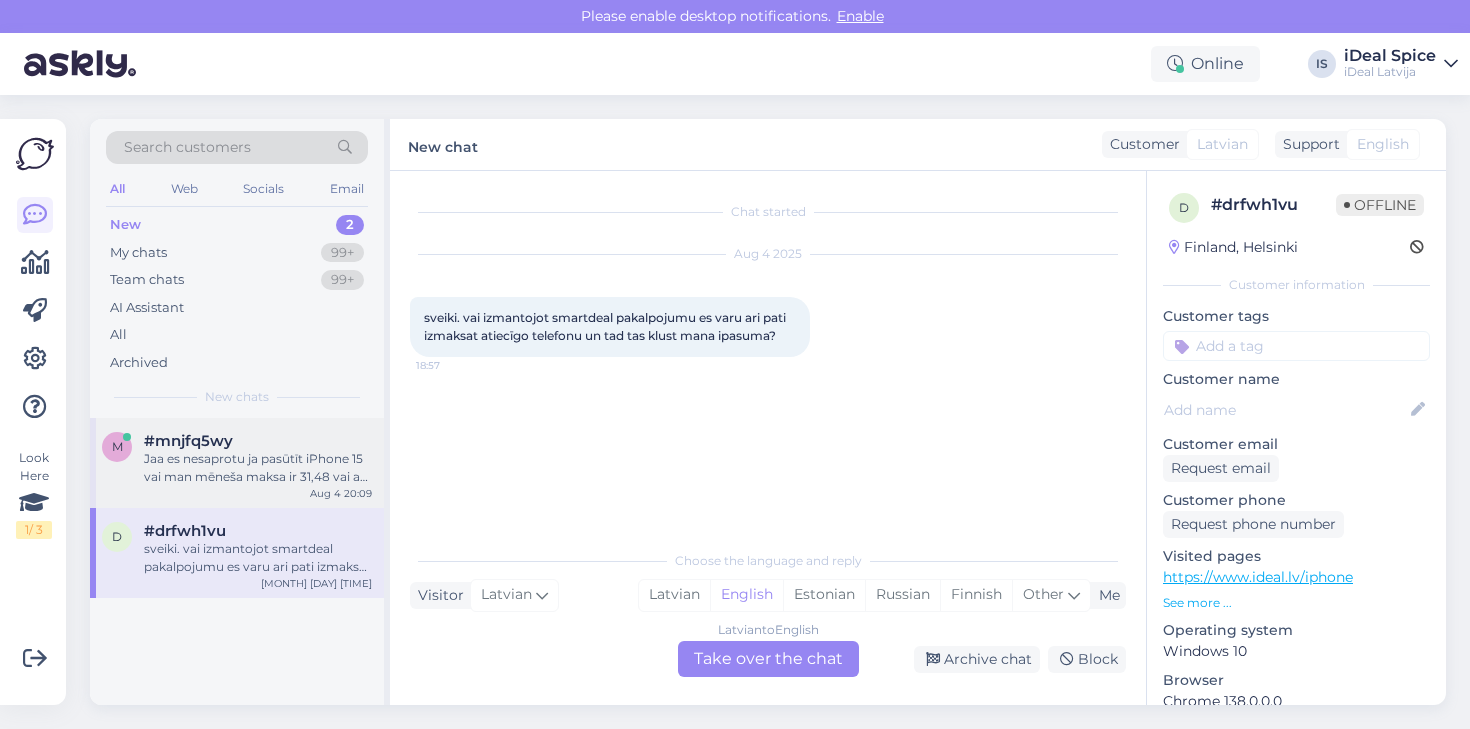 click on "Jaa es nesaprotu ja pasūtīt iPhone 15 vai man mēneša maksa ir 31,48 vai arī 48,08 un kādēļ nav iespējams maksāt 36 mēnešus, bet jamaksā 24?" at bounding box center [258, 468] 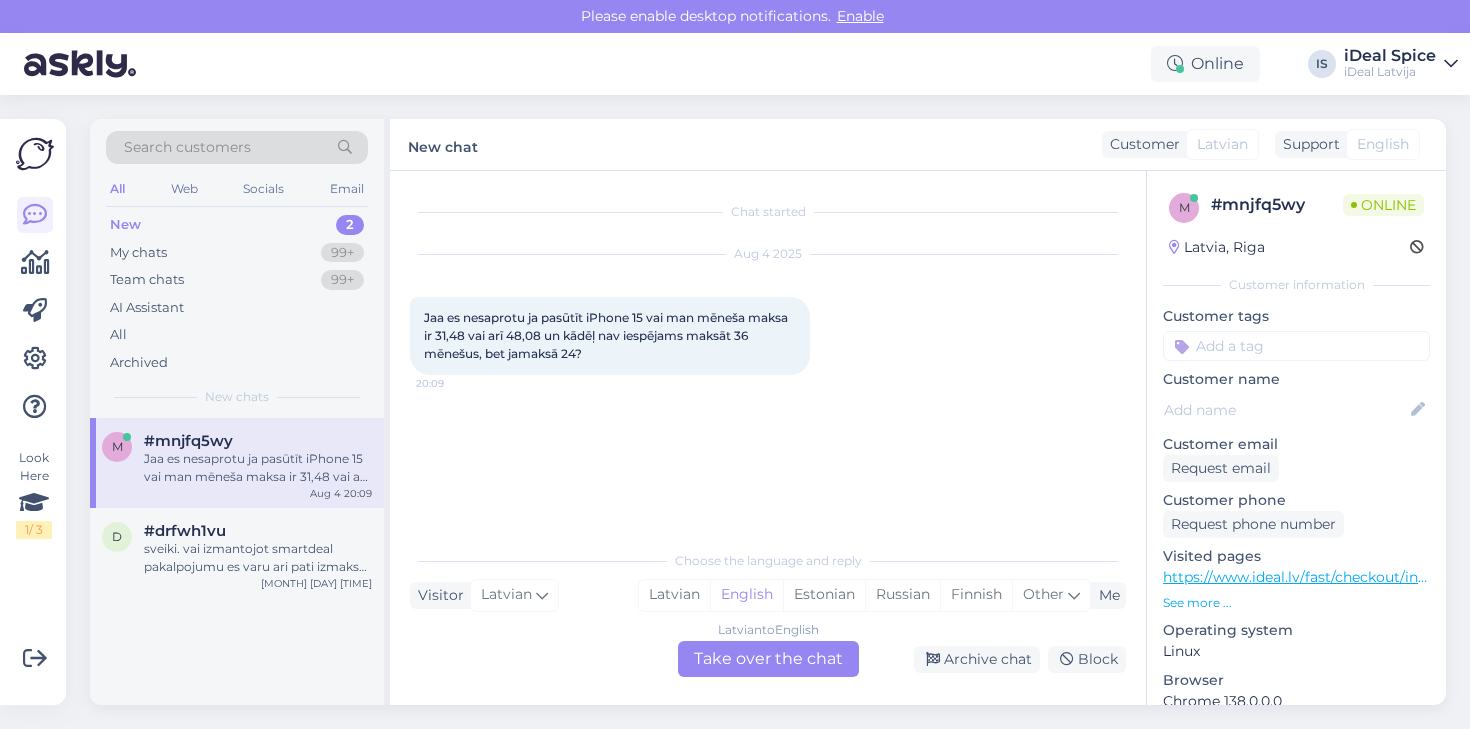 click on "Latvian  to  English Take over the chat" at bounding box center (768, 659) 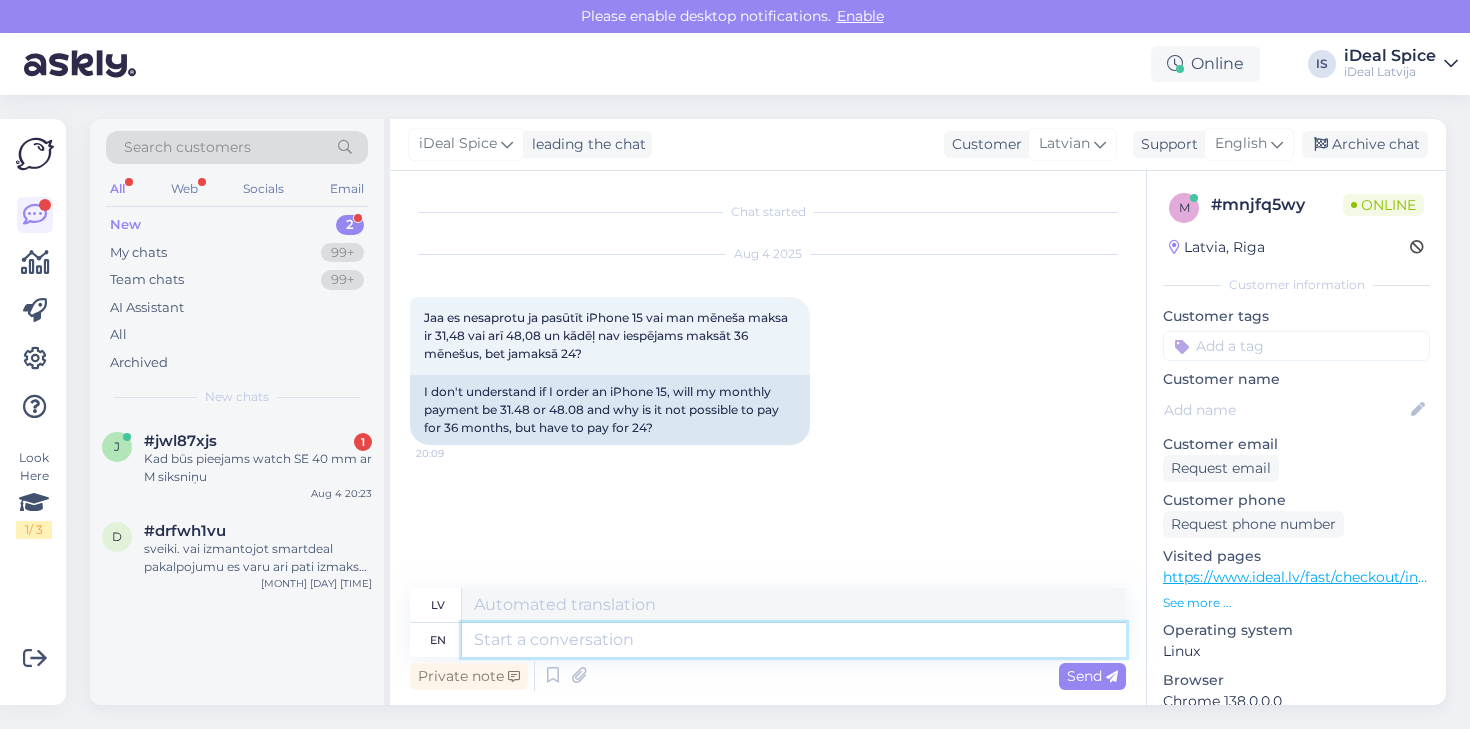 click at bounding box center (794, 640) 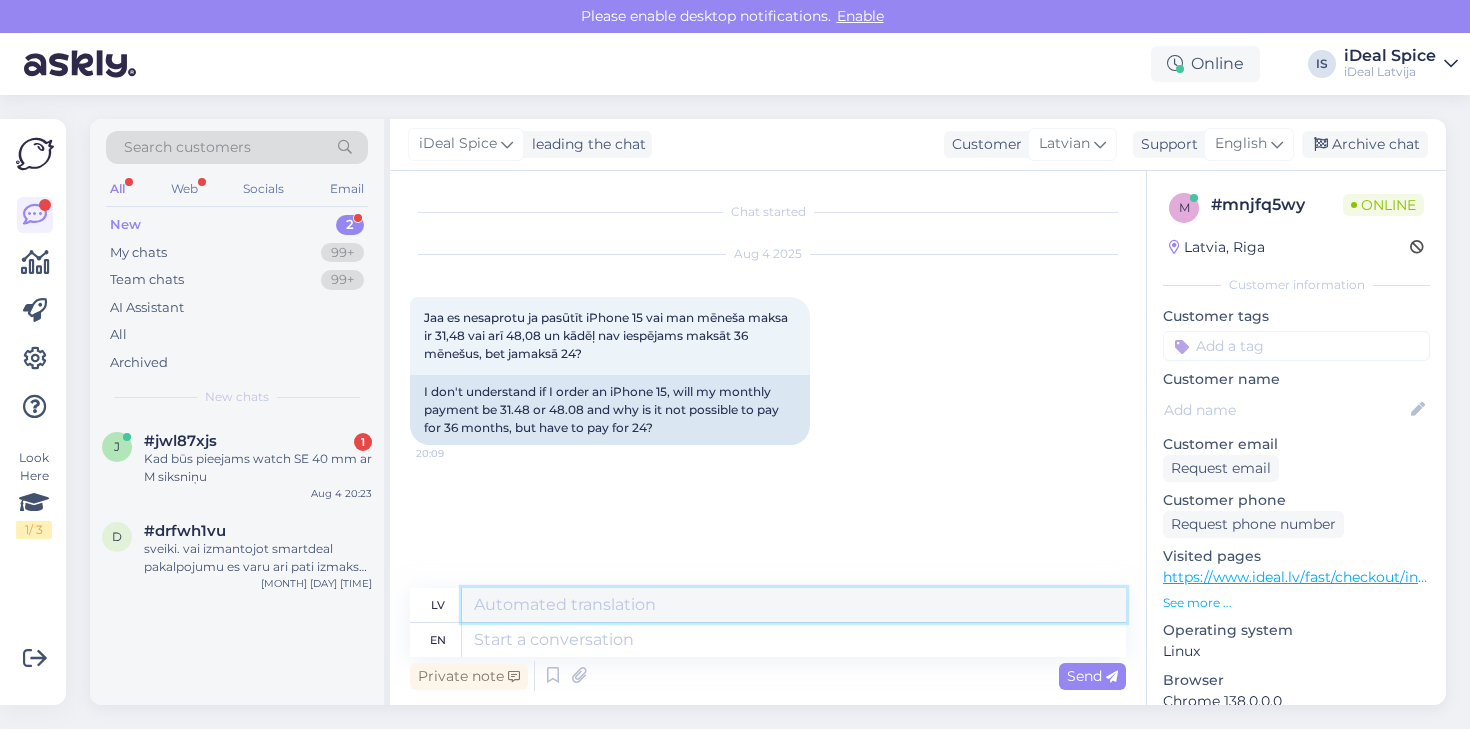 click at bounding box center [794, 605] 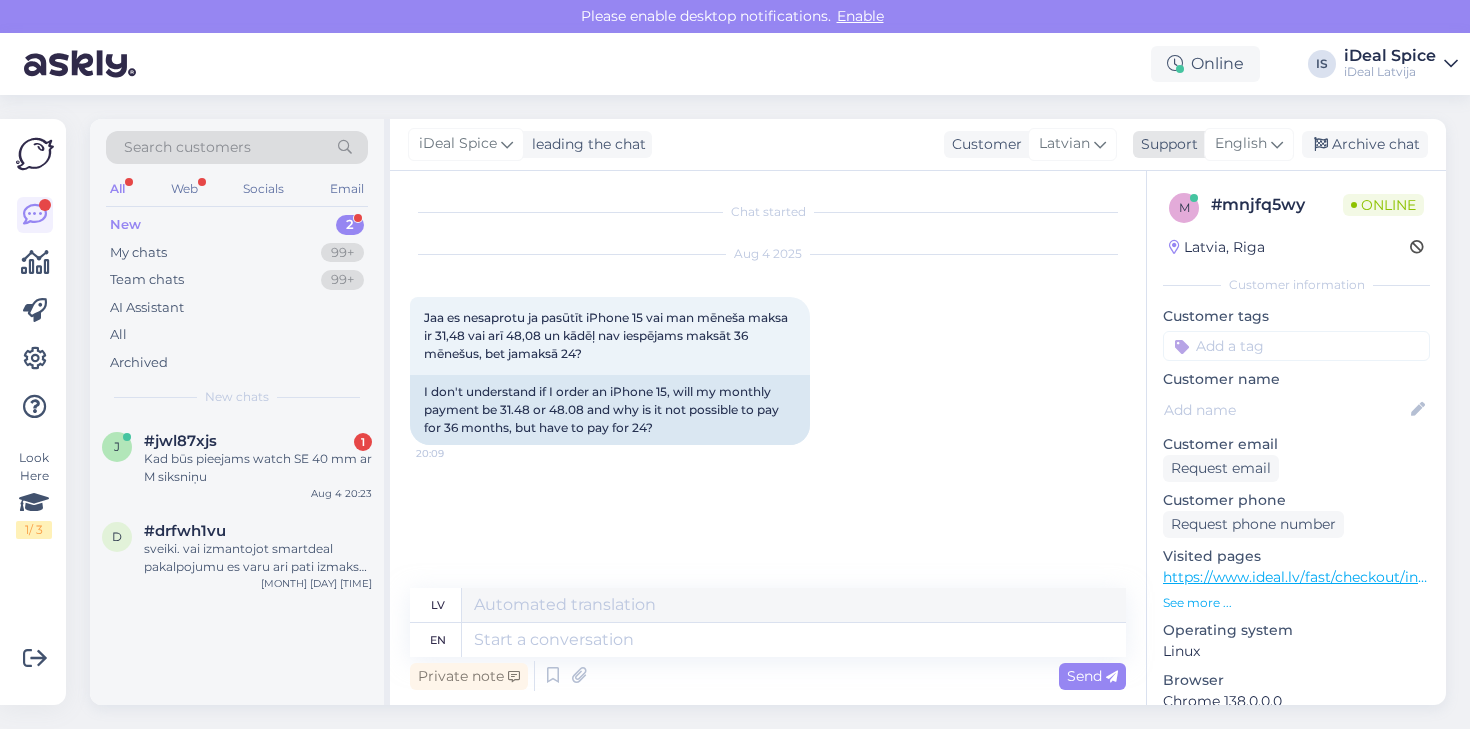 click at bounding box center (1277, 144) 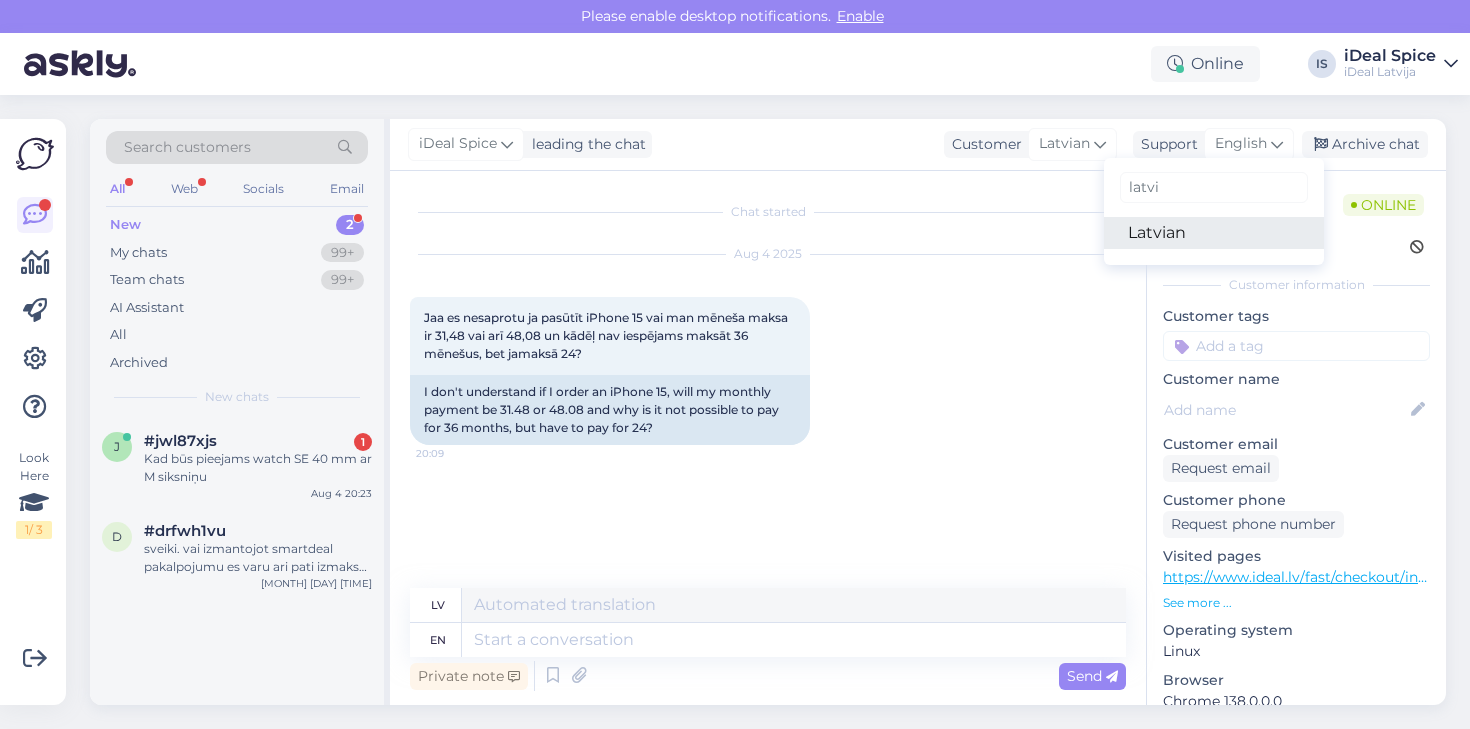 type on "latvi" 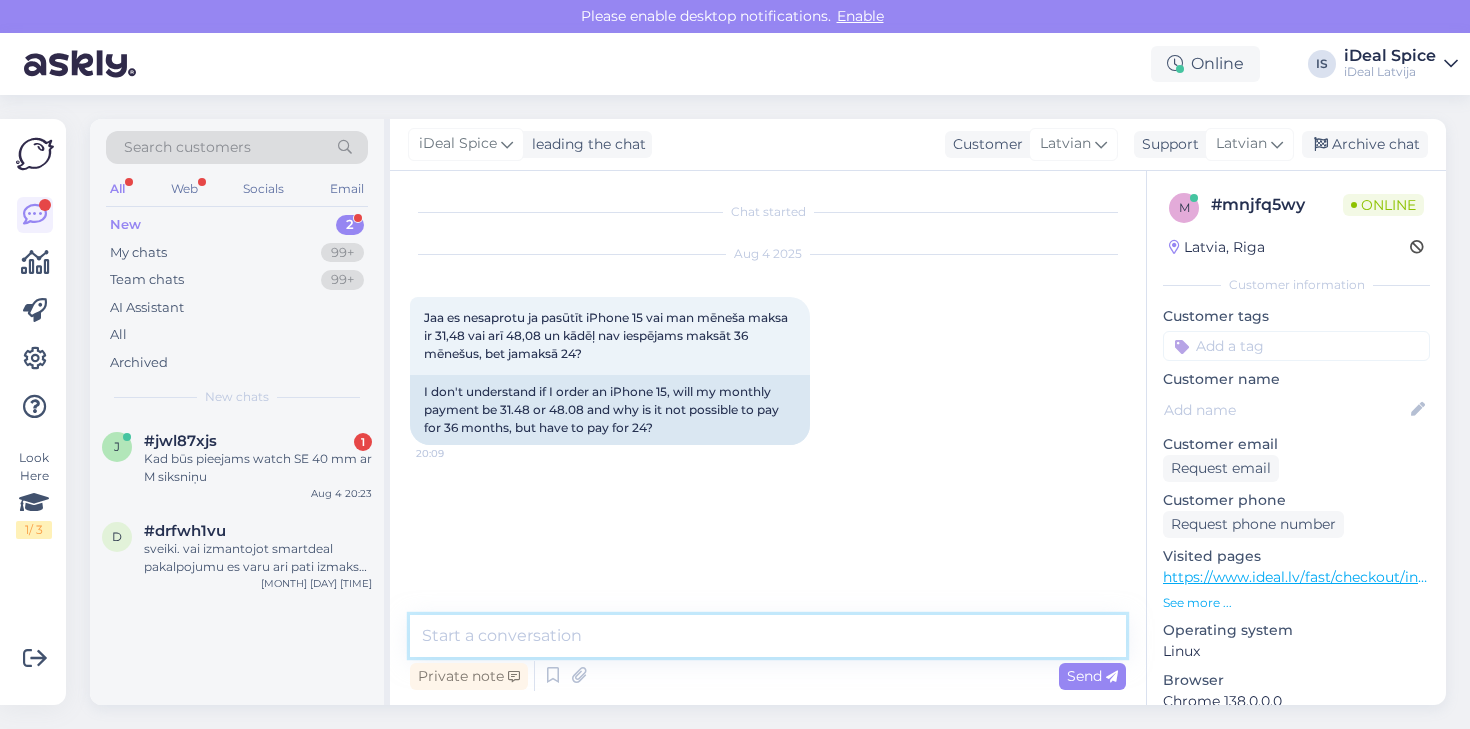 click at bounding box center (768, 636) 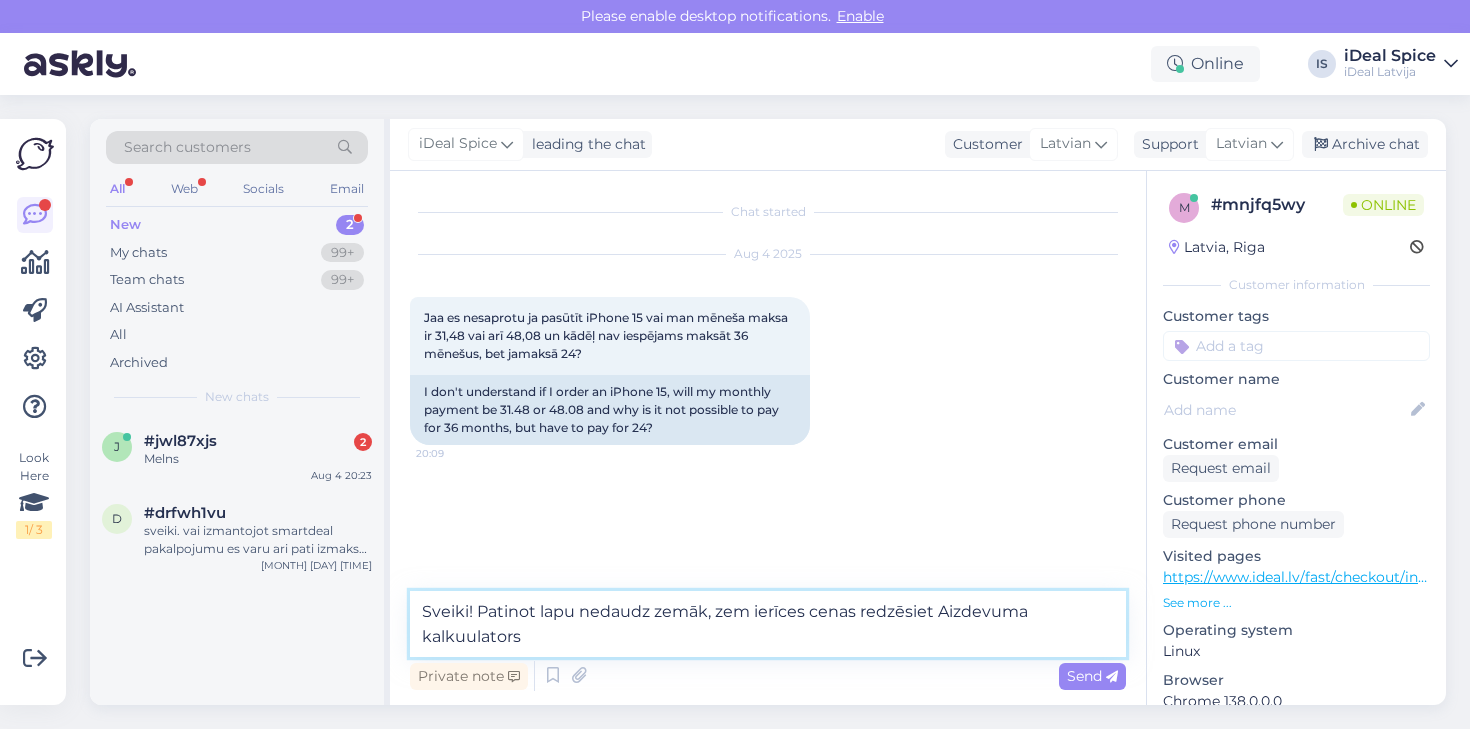 click on "Sveiki! Patinot lapu nedaudz zemāk, zem ierīces cenas redzēsiet Aizdevuma kalkuulators" at bounding box center [768, 624] 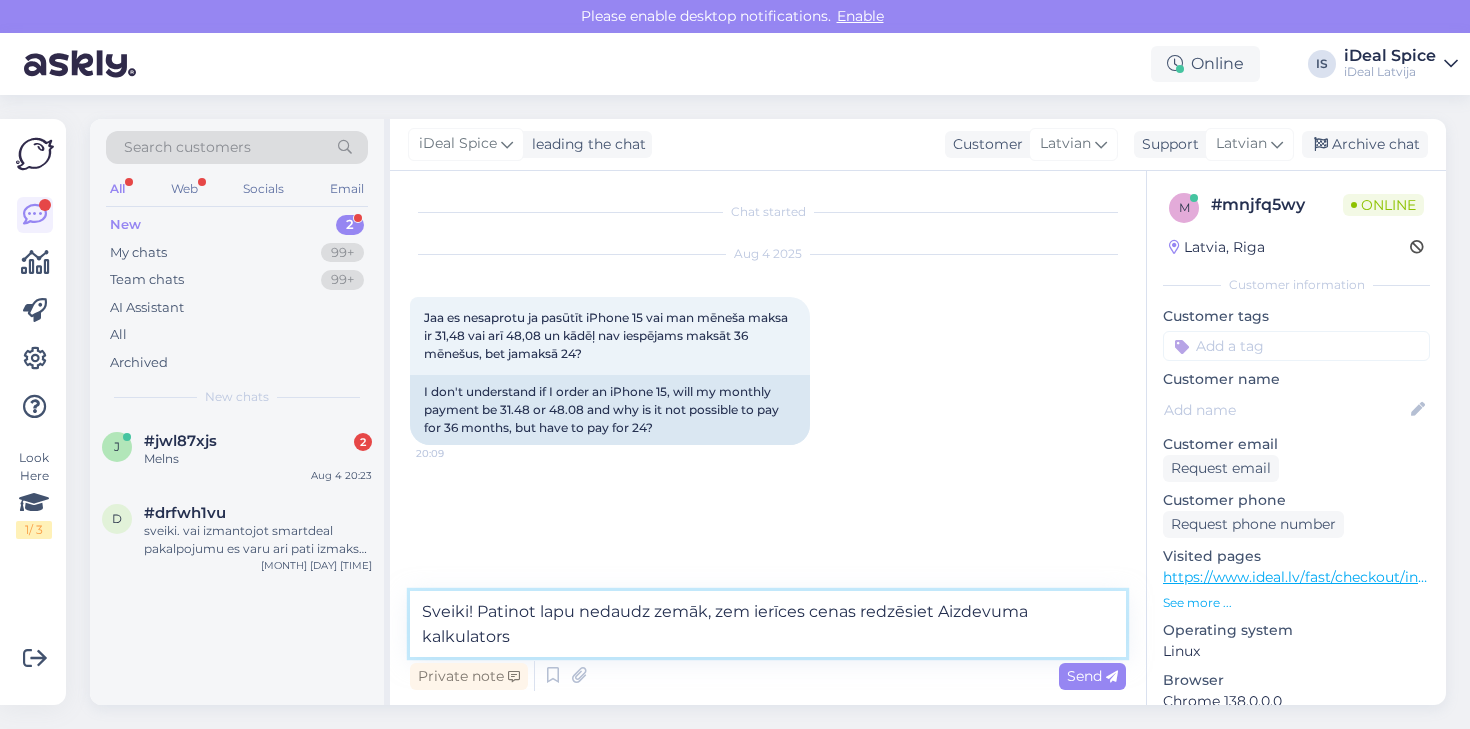 click on "Sveiki! Patinot lapu nedaudz zemāk, zem ierīces cenas redzēsiet Aizdevuma kalkulators" at bounding box center [768, 624] 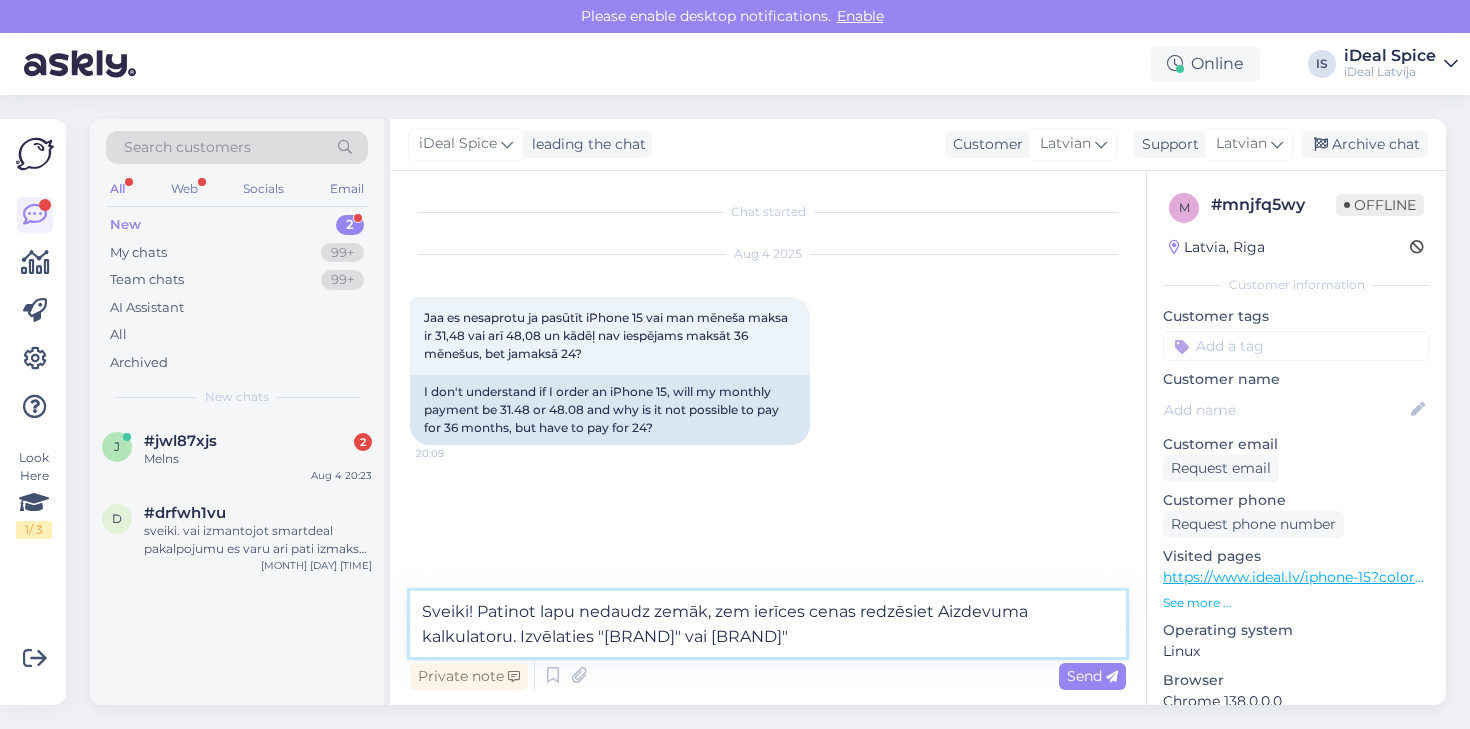 click on "Sveiki! Patinot lapu nedaudz zemāk, zem ierīces cenas redzēsiet Aizdevuma kalkulatoru. Izvēlaties "[BRAND]" vai [BRAND]"" at bounding box center [768, 624] 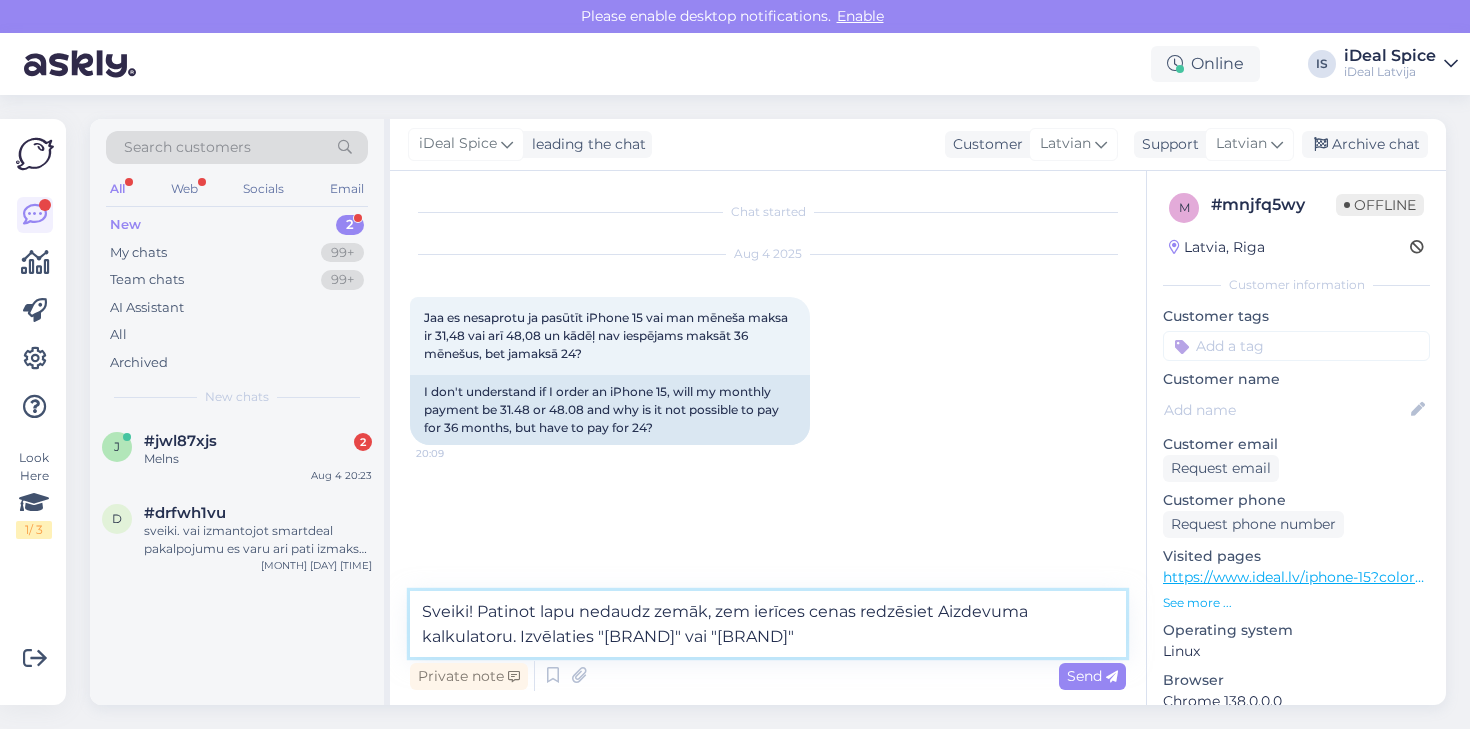 click on "Sveiki! Patinot lapu nedaudz zemāk, zem ierīces cenas redzēsiet Aizdevuma kalkulatoru. Izvēlaties "[BRAND]" vai "[BRAND]"" at bounding box center [768, 624] 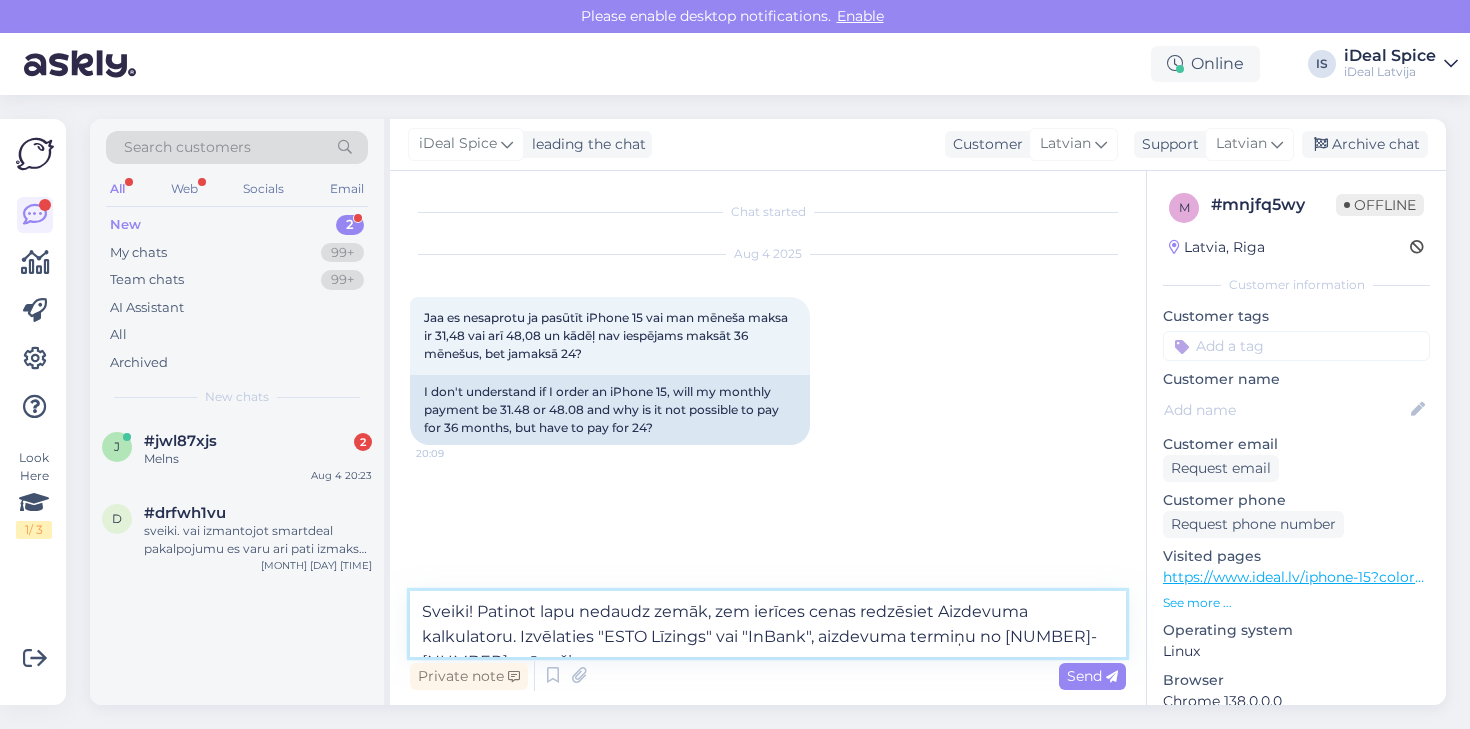 click on "Sveiki! Patinot lapu nedaudz zemāk, zem ierīces cenas redzēsiet Aizdevuma kalkulatoru. Izvēlaties "ESTO Līzings" vai "InBank", aizdevuma termiņu no [NUMBER]-[NUMBER] mēneši" at bounding box center (768, 624) 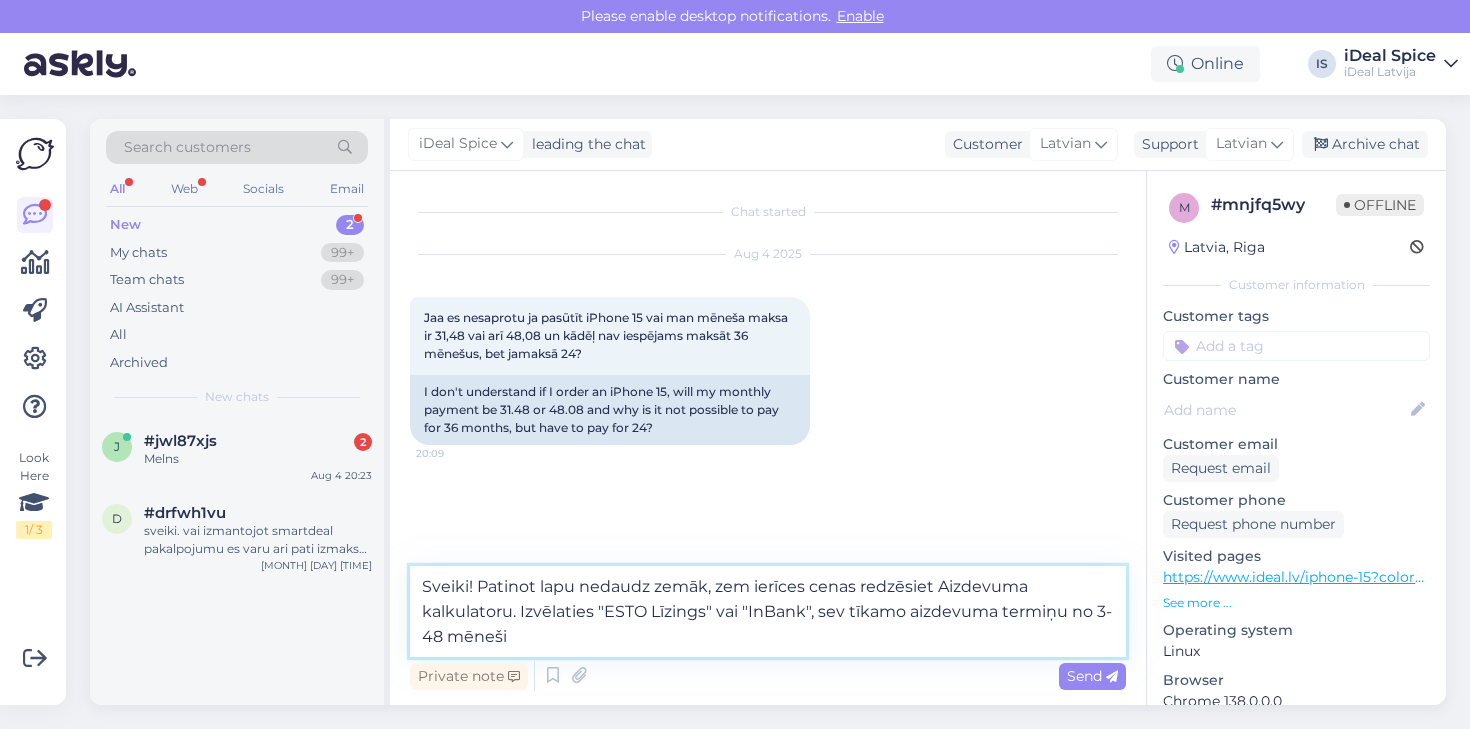 click on "Sveiki! Patinot lapu nedaudz zemāk, zem ierīces cenas redzēsiet Aizdevuma kalkulatoru. Izvēlaties "ESTO Līzings" vai "InBank", sev tīkamo aizdevuma termiņu no 3-48 mēneši" at bounding box center (768, 611) 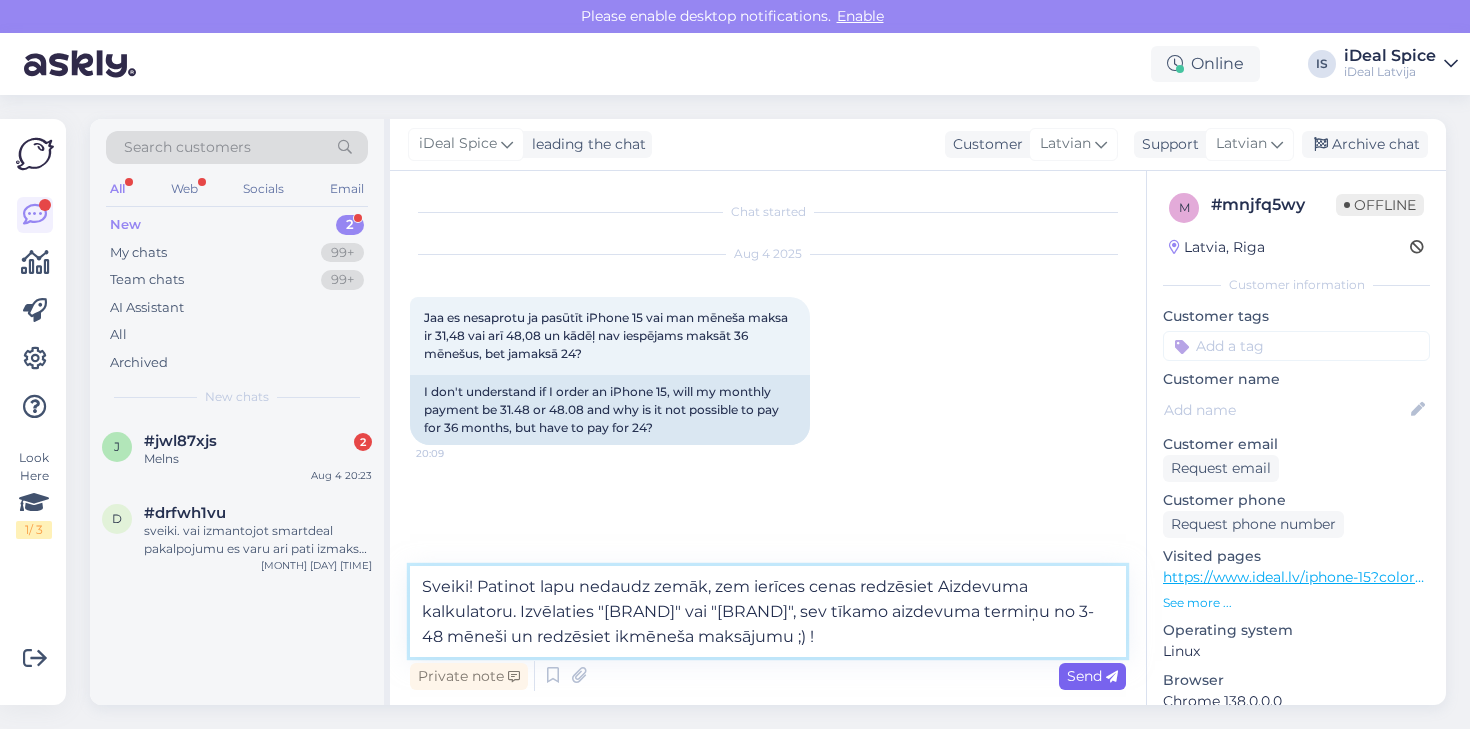 type on "Sveiki! Patinot lapu nedaudz zemāk, zem ierīces cenas redzēsiet Aizdevuma kalkulatoru. Izvēlaties "[BRAND]" vai "[BRAND]", sev tīkamo aizdevuma termiņu no 3-48 mēneši un redzēsiet ikmēneša maksājumu ;) !" 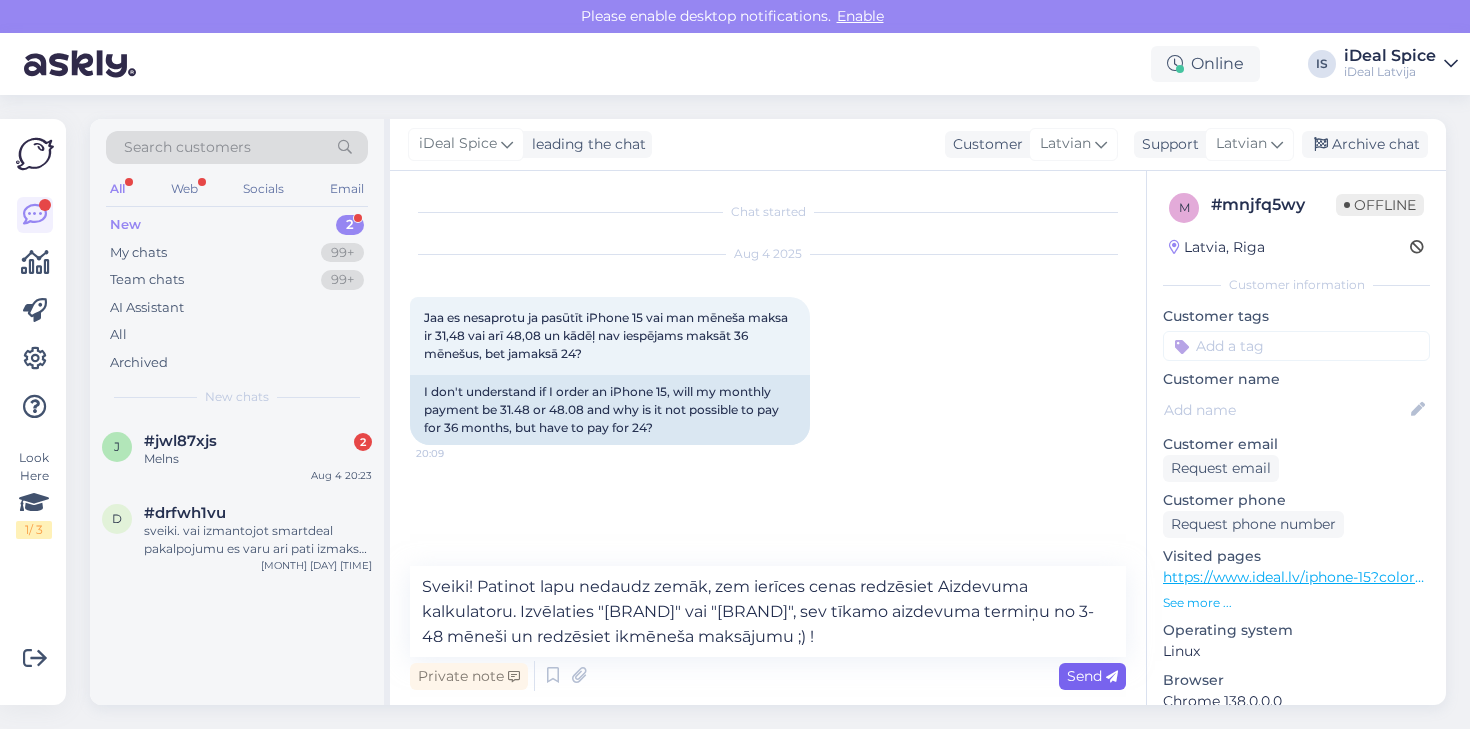 click at bounding box center [1112, 677] 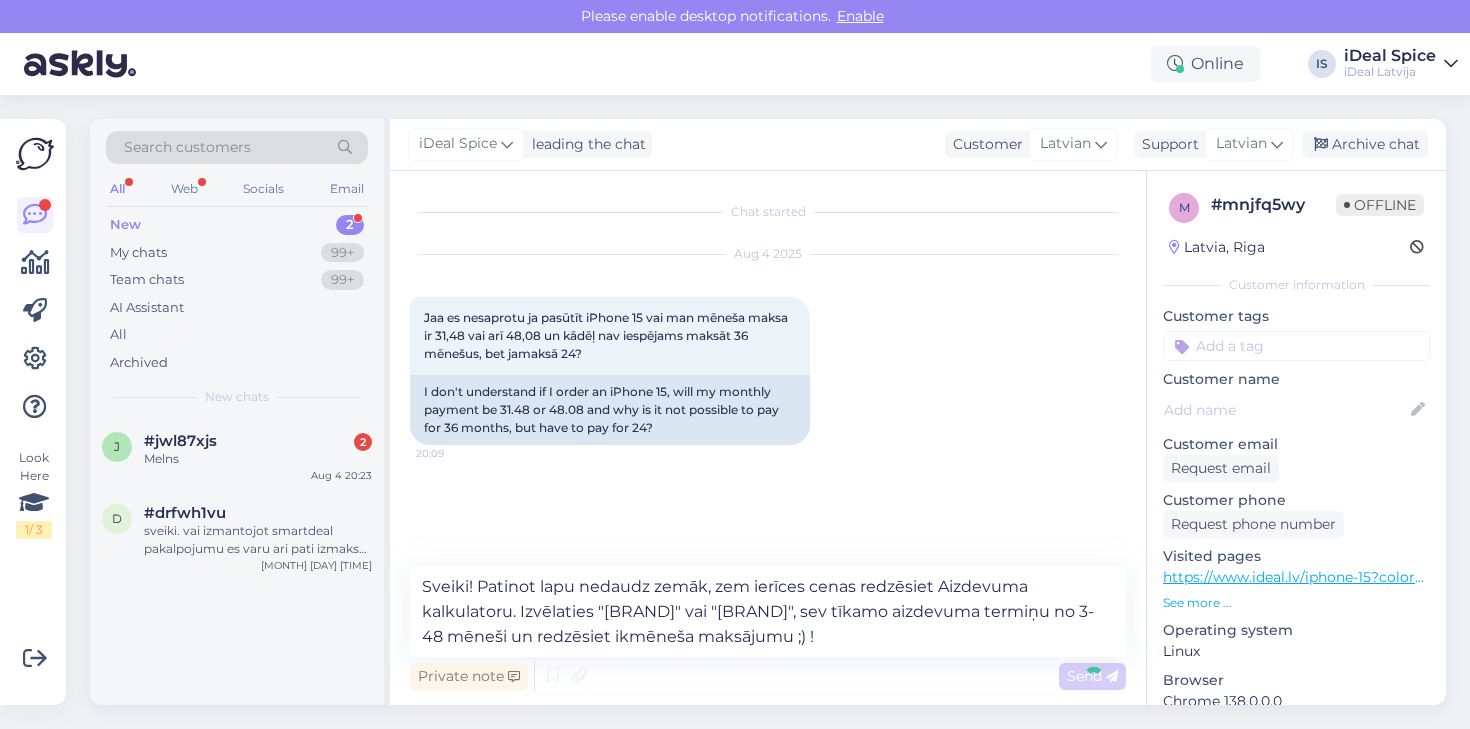 type 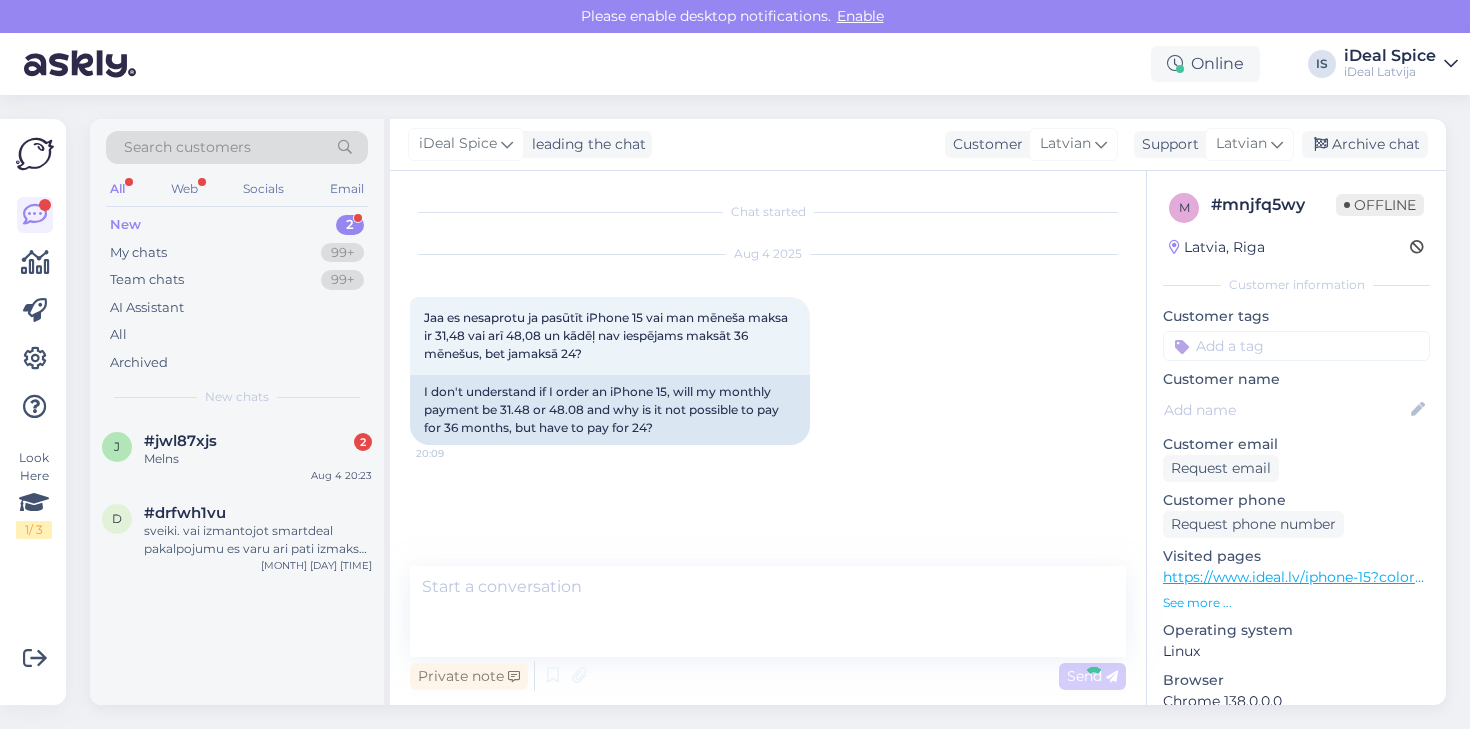 scroll, scrollTop: 10, scrollLeft: 0, axis: vertical 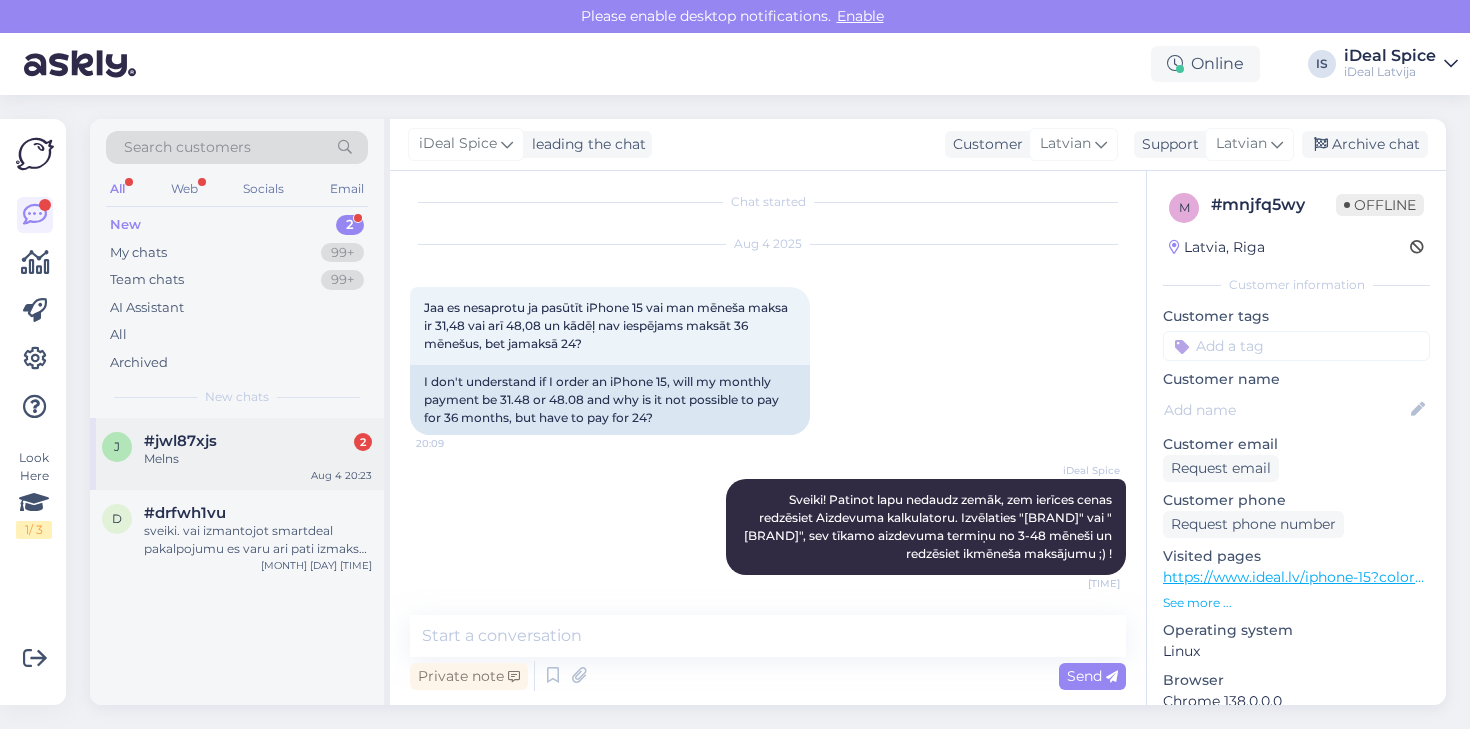 click on "Melns" at bounding box center (258, 459) 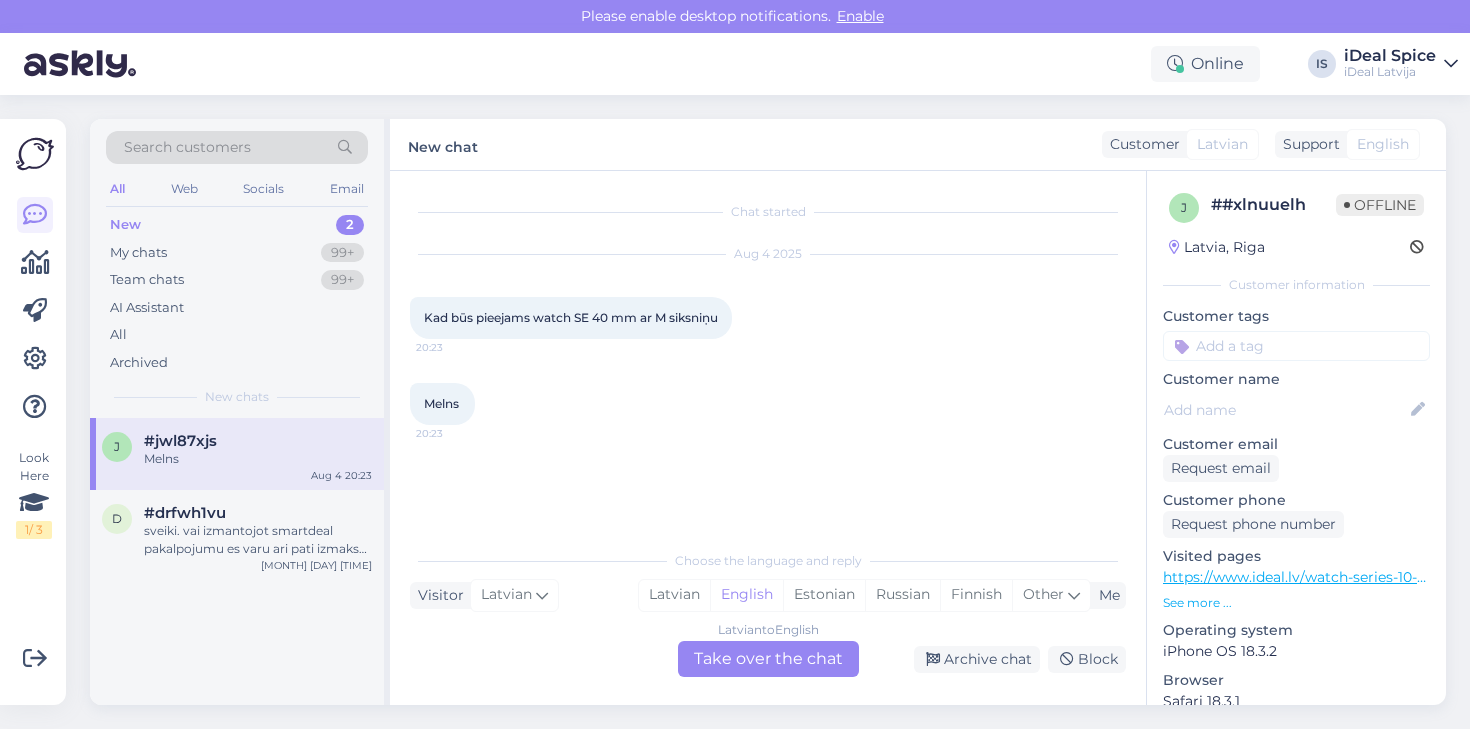 click on "Latvian  to  English Take over the chat" at bounding box center [768, 659] 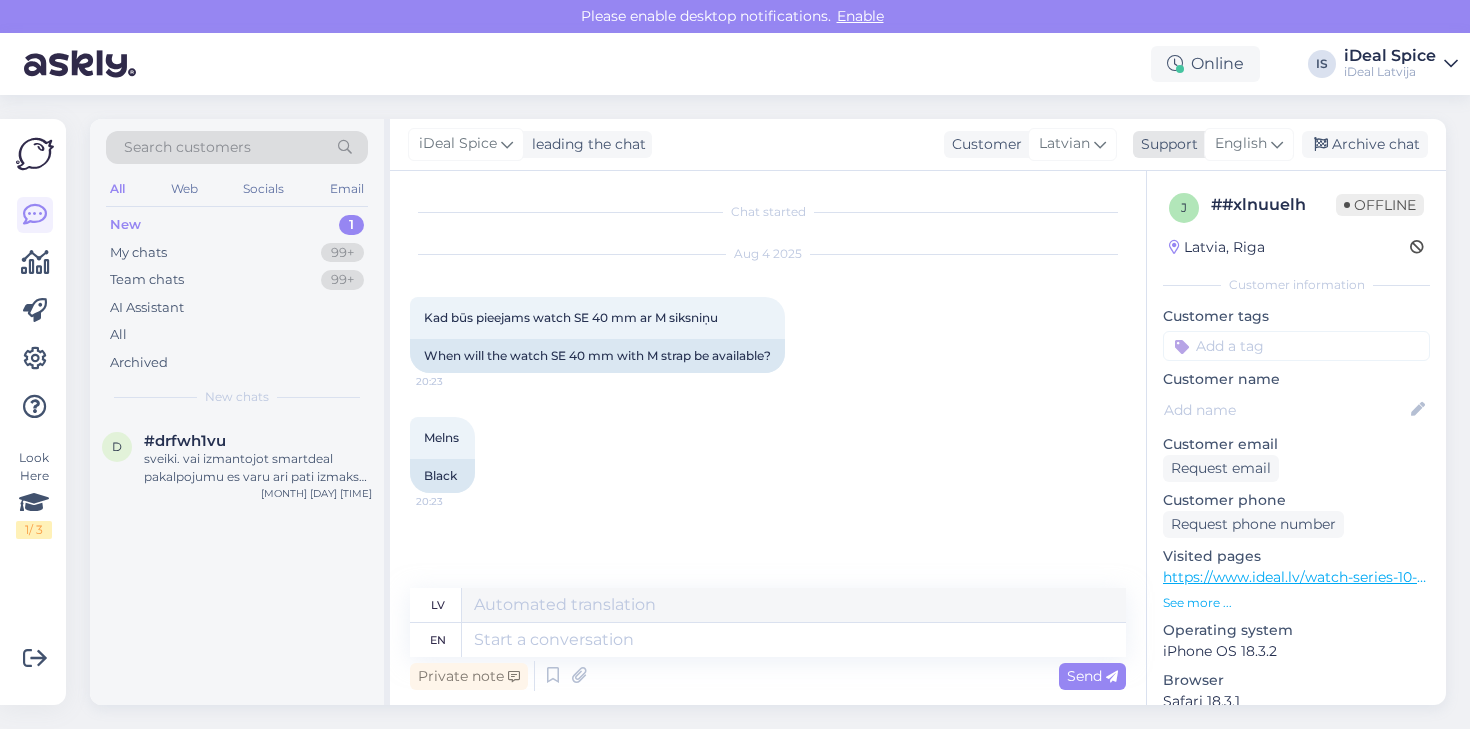click at bounding box center [1277, 144] 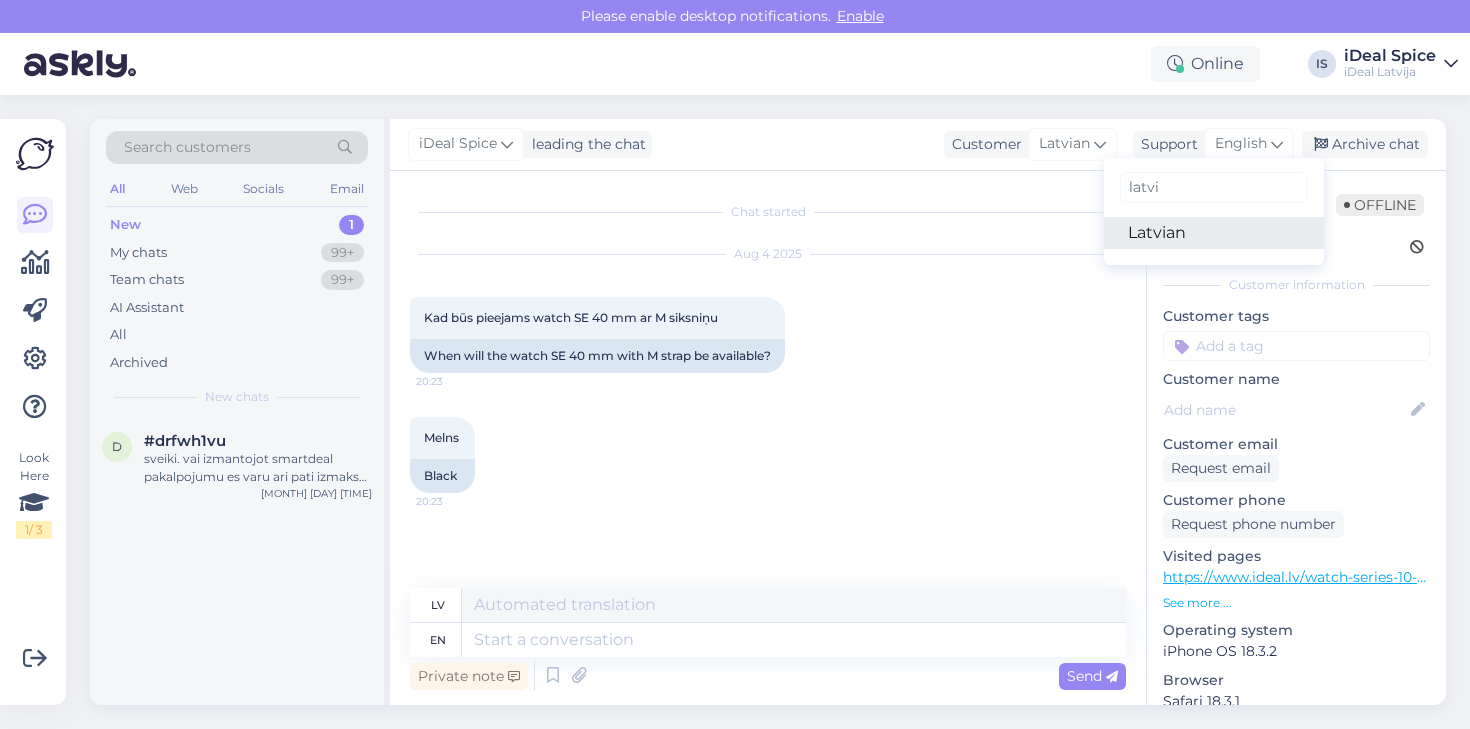 click on "Latvian" at bounding box center [1214, 233] 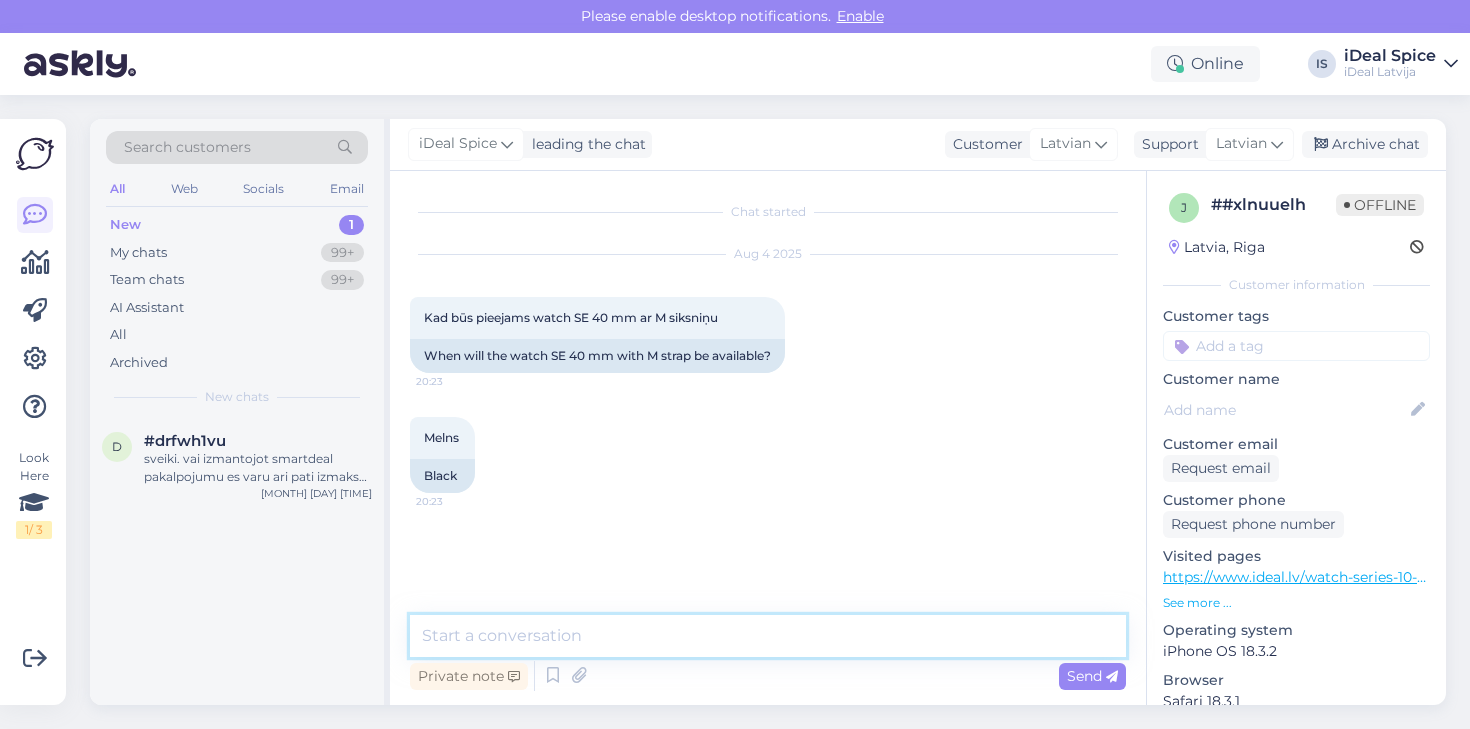 click at bounding box center (768, 636) 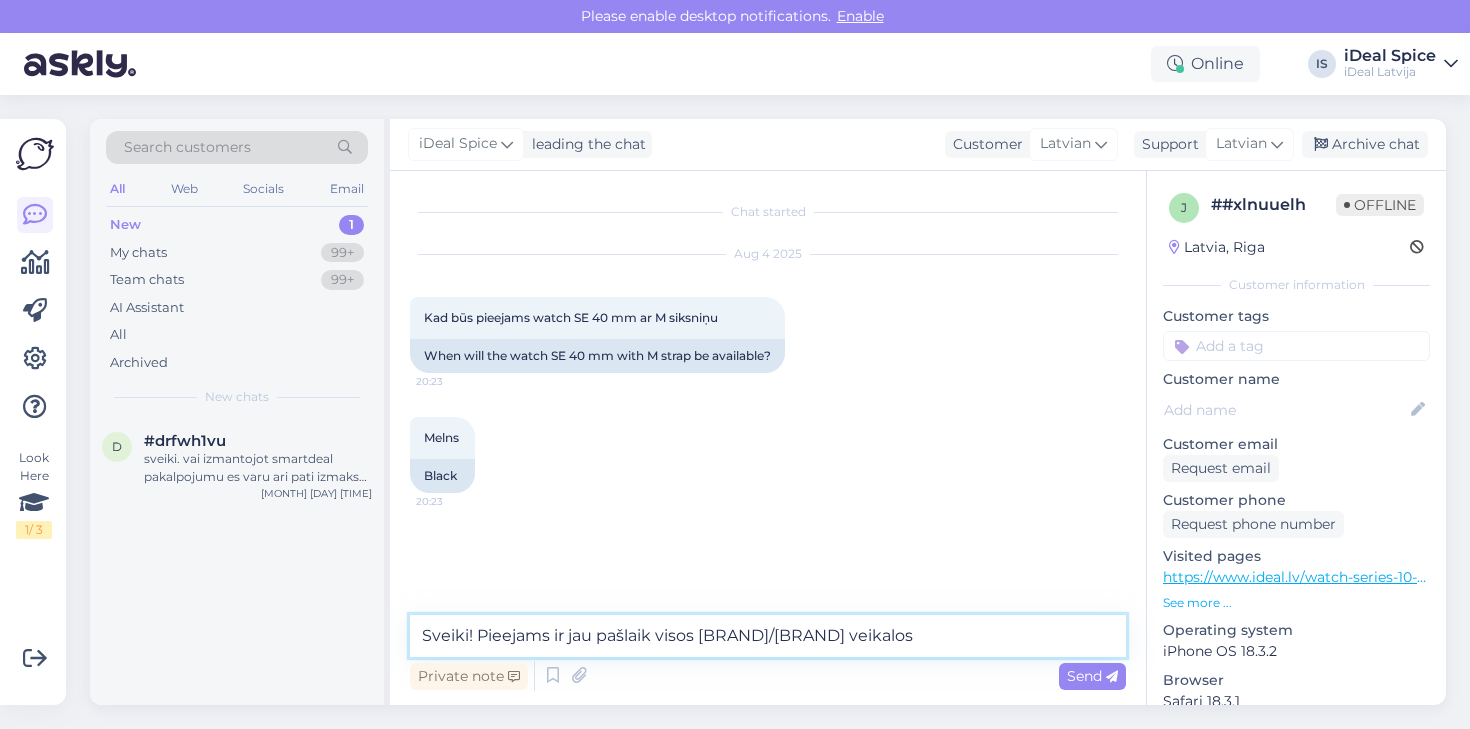 paste on "https://www.ideal.lv/watch-se-2024-gps?color=190&erply_band_color=187&erply_screen_height=121&erply_band_size=270" 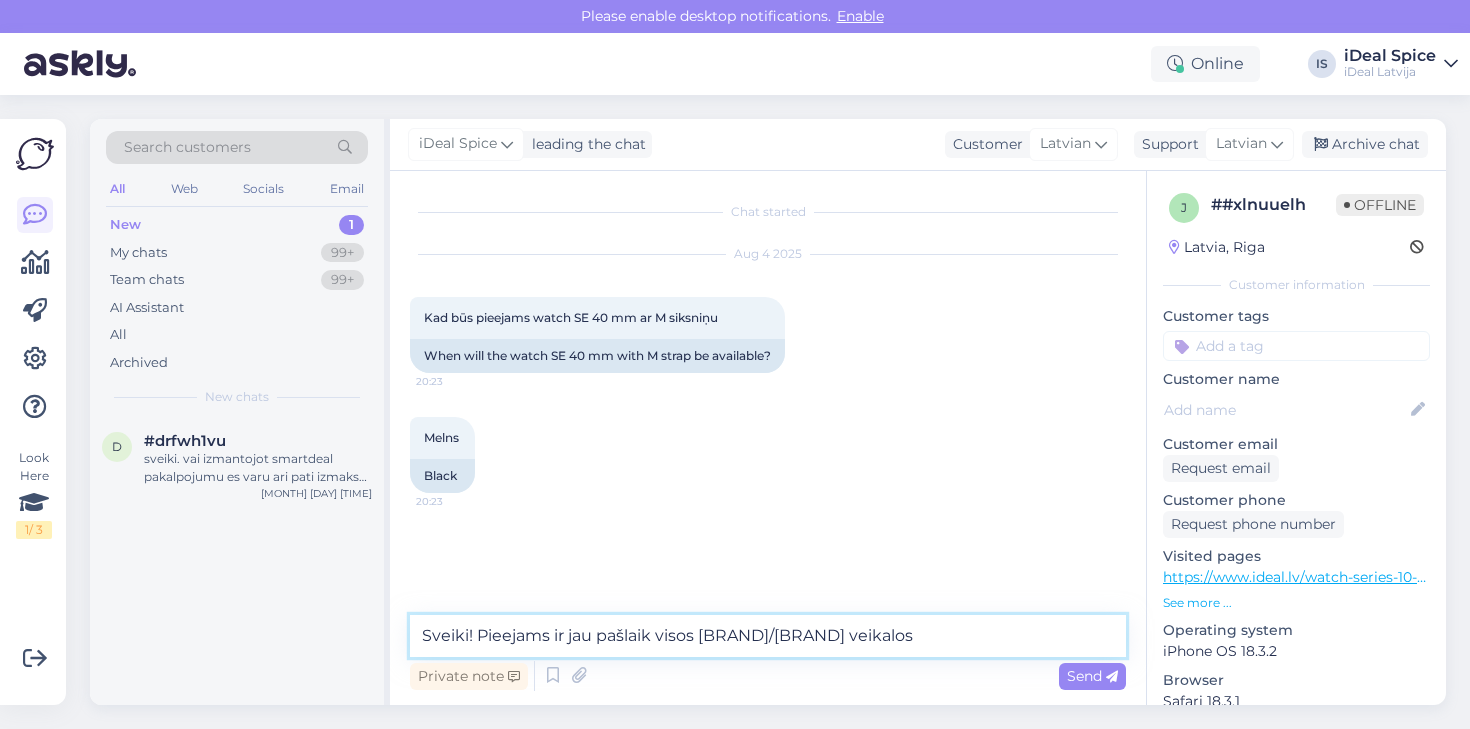 type on "Sveiki! Pieejams ir jau pašlaik visos [BRAND]/[BRAND] veikalos https://www.ideal.lv/watch-se-2024-gps?color=190&erply_band_color=187&erply_screen_height=121&erply_band_size=270" 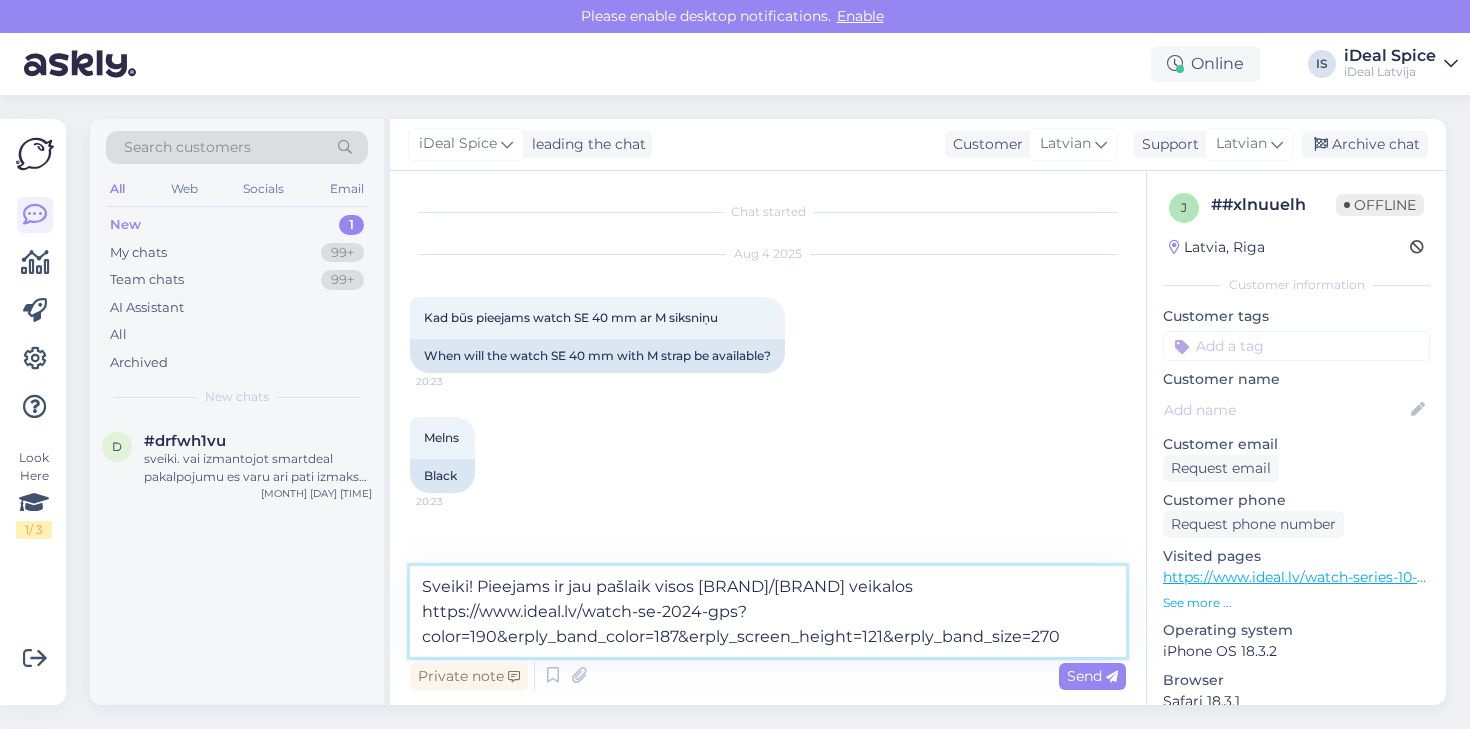 click on "Sveiki! Pieejams ir jau pašlaik visos [BRAND]/[BRAND] veikalos https://www.ideal.lv/watch-se-2024-gps?color=190&erply_band_color=187&erply_screen_height=121&erply_band_size=270" at bounding box center [768, 611] 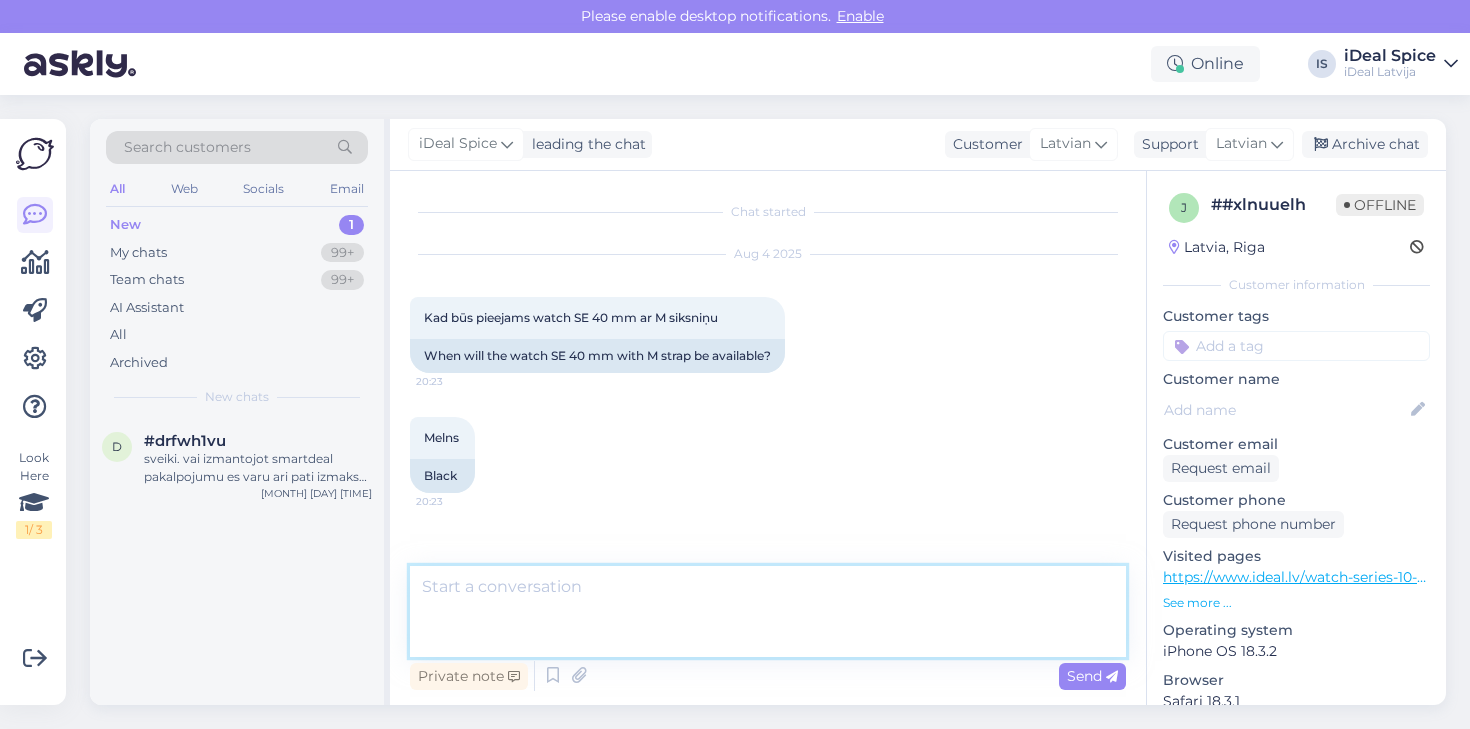 scroll, scrollTop: 58, scrollLeft: 0, axis: vertical 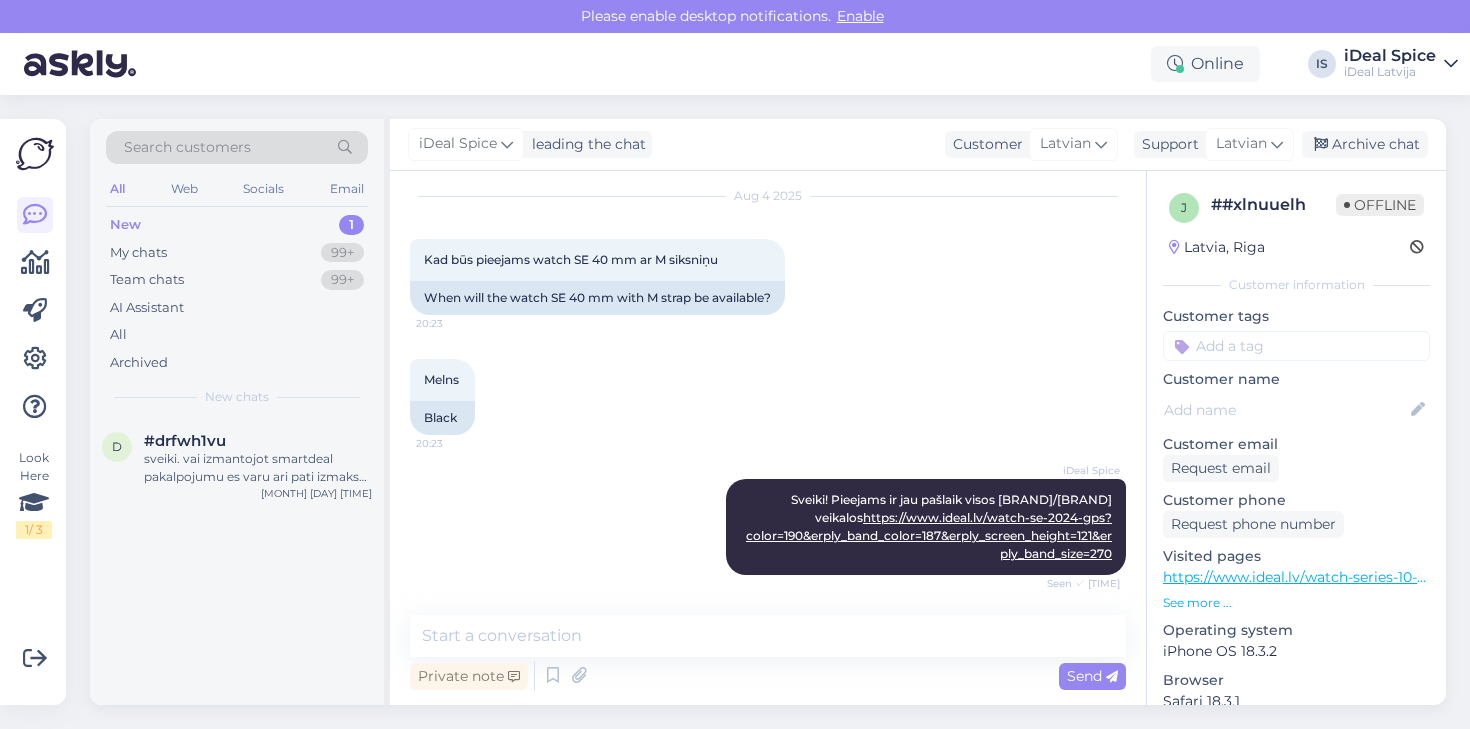 click on "New 1" at bounding box center (237, 225) 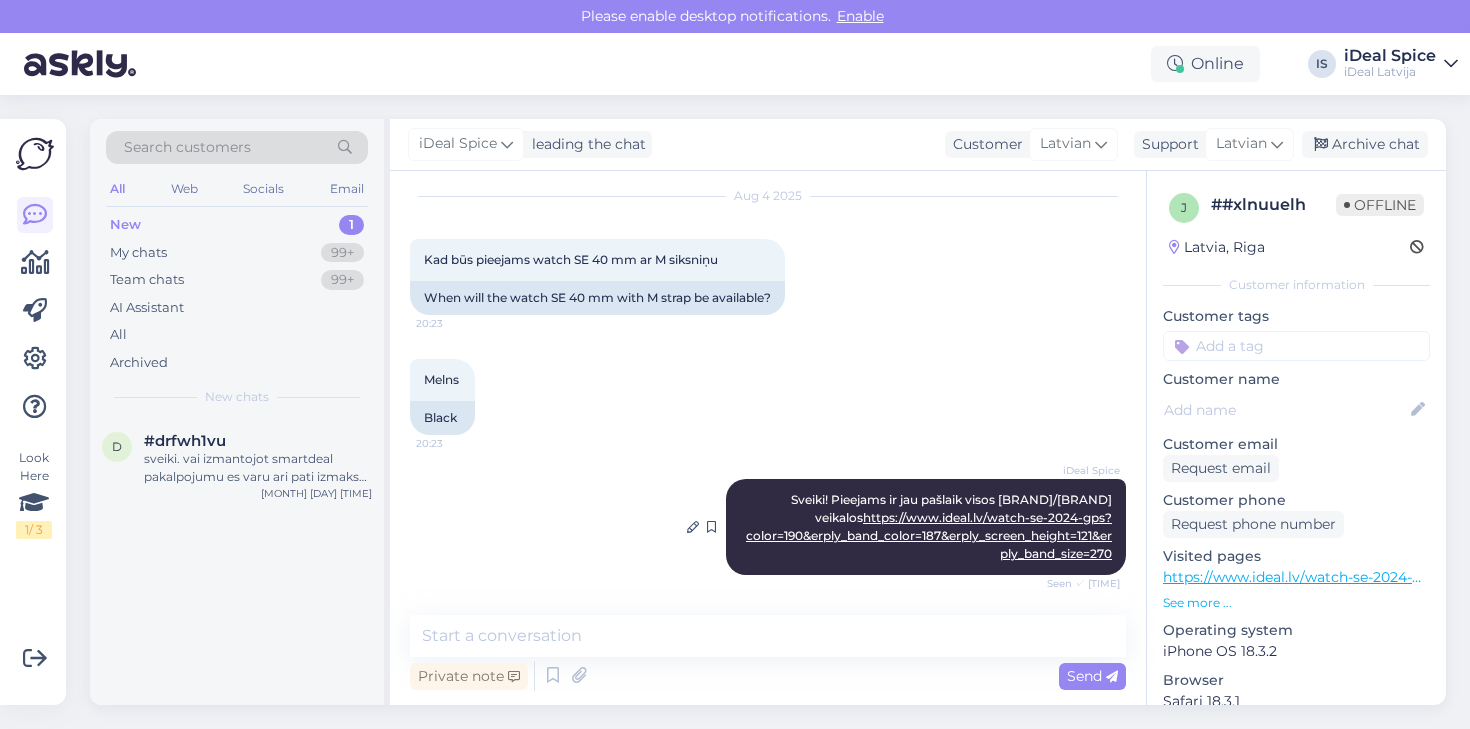 click on "iDeal Spice Sveiki! Pieejams ir jau pašlaik visos IDeal/C&C veikalos https://www.ideal.lv/watch-se-2024-gps?color=190&erply_band_color=187&erply_screen_height=121&erply_band_size=270 Seen ✓ 20:29" at bounding box center [926, 527] 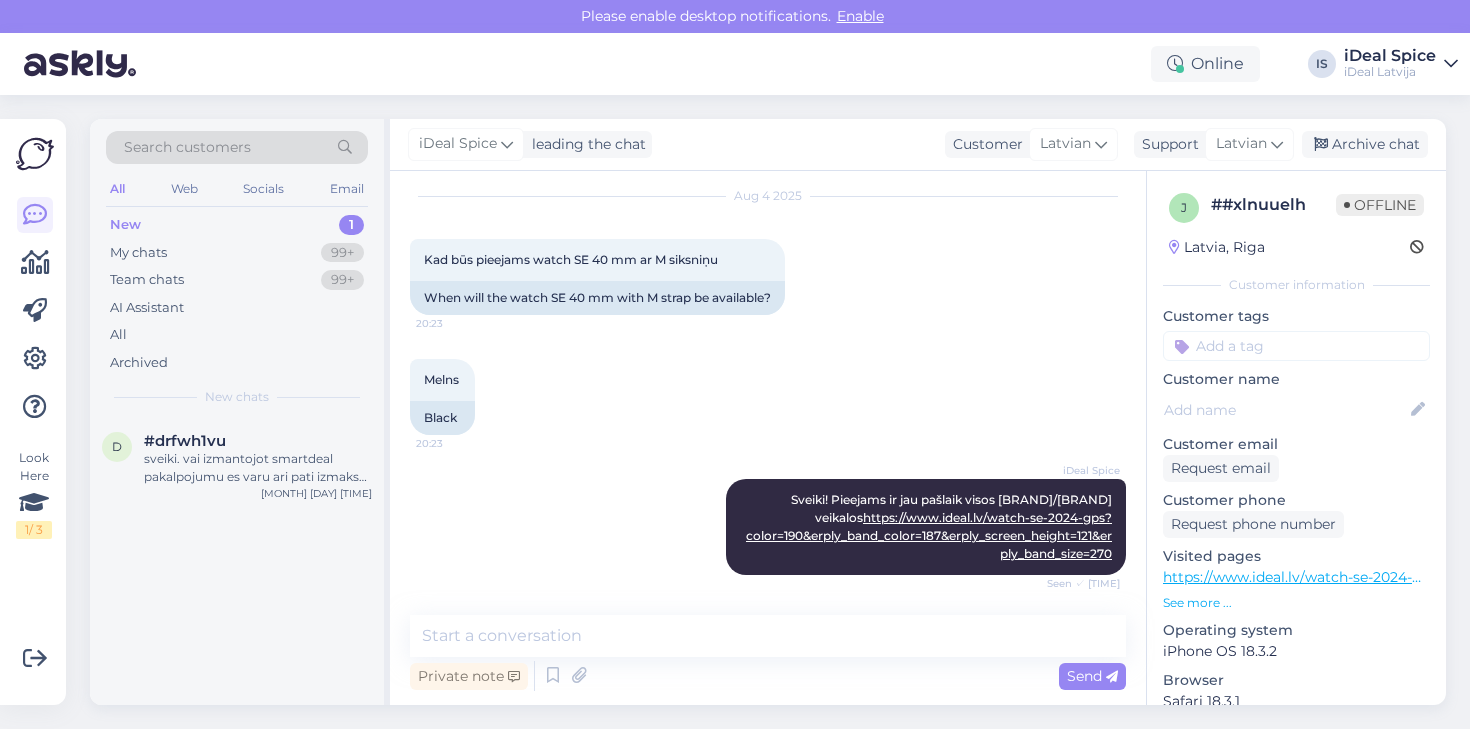 scroll, scrollTop: 58, scrollLeft: 0, axis: vertical 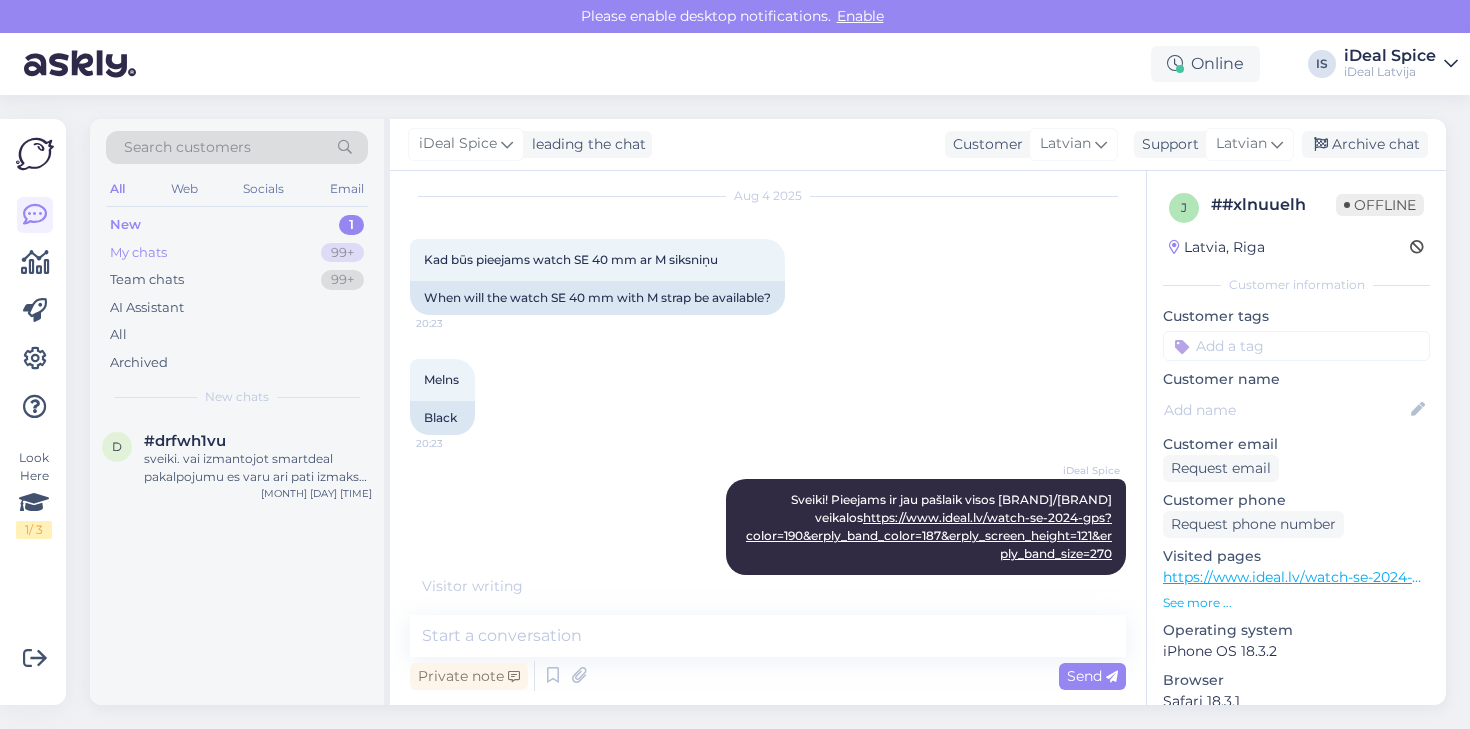 click on "My chats 99+" at bounding box center (237, 253) 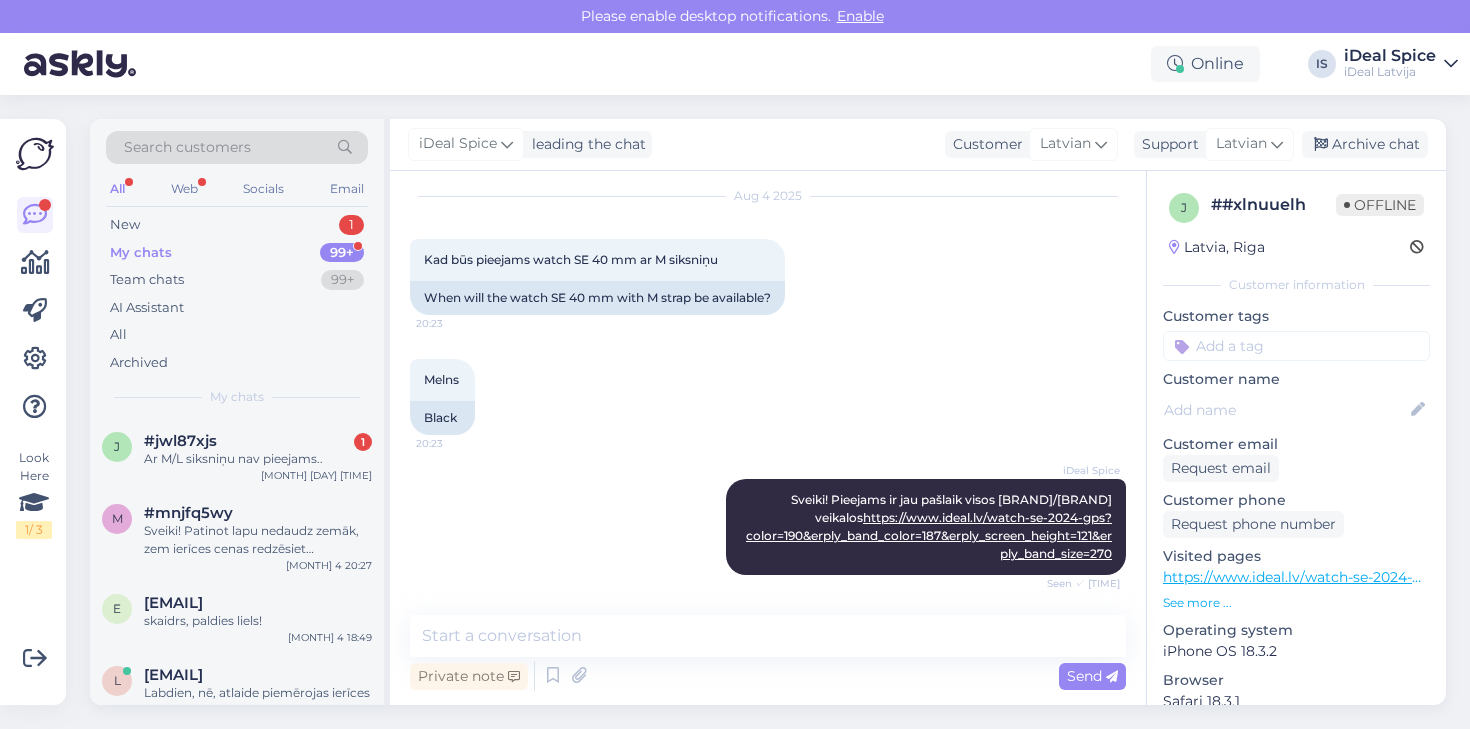 scroll, scrollTop: 144, scrollLeft: 0, axis: vertical 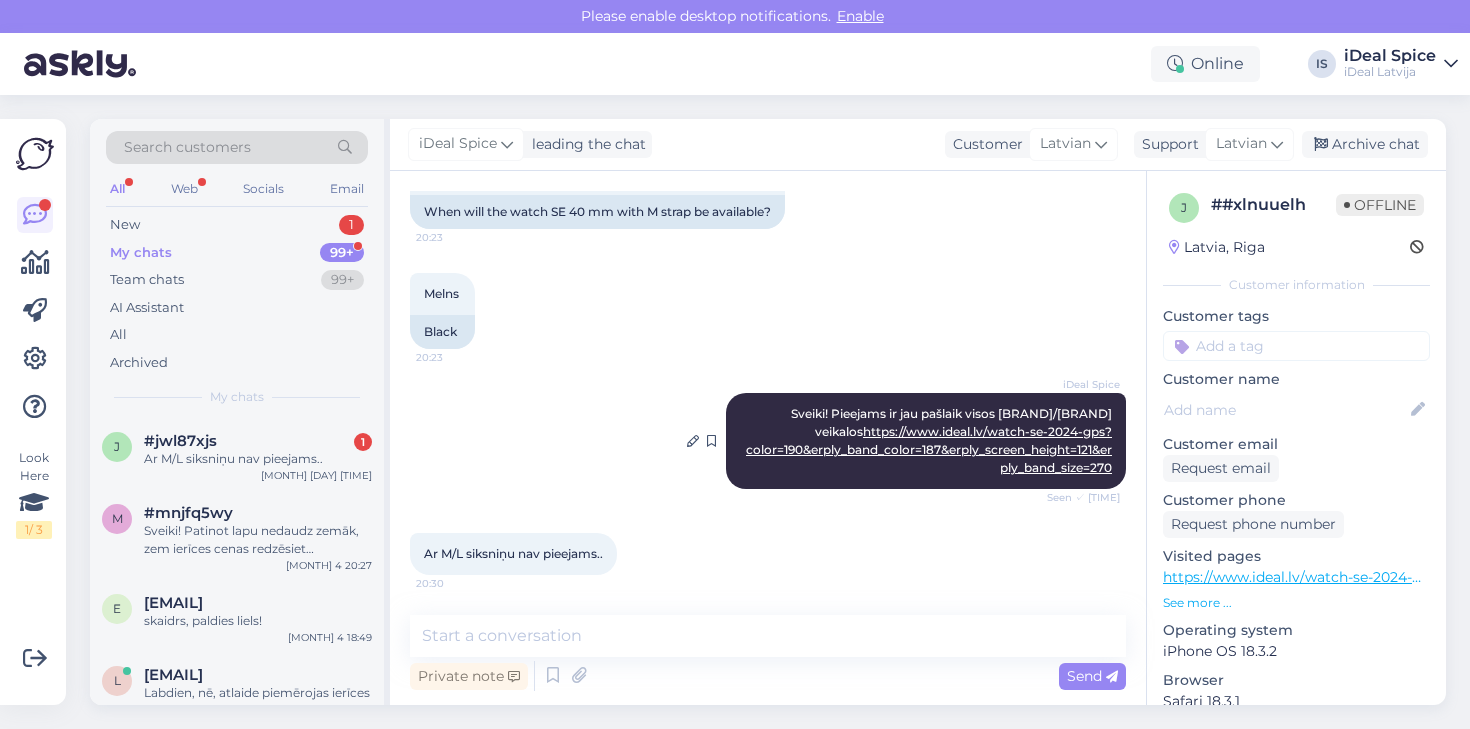 click on "https://www.ideal.lv/watch-se-2024-gps?color=190&erply_band_color=187&erply_screen_height=121&erply_band_size=270" at bounding box center [929, 449] 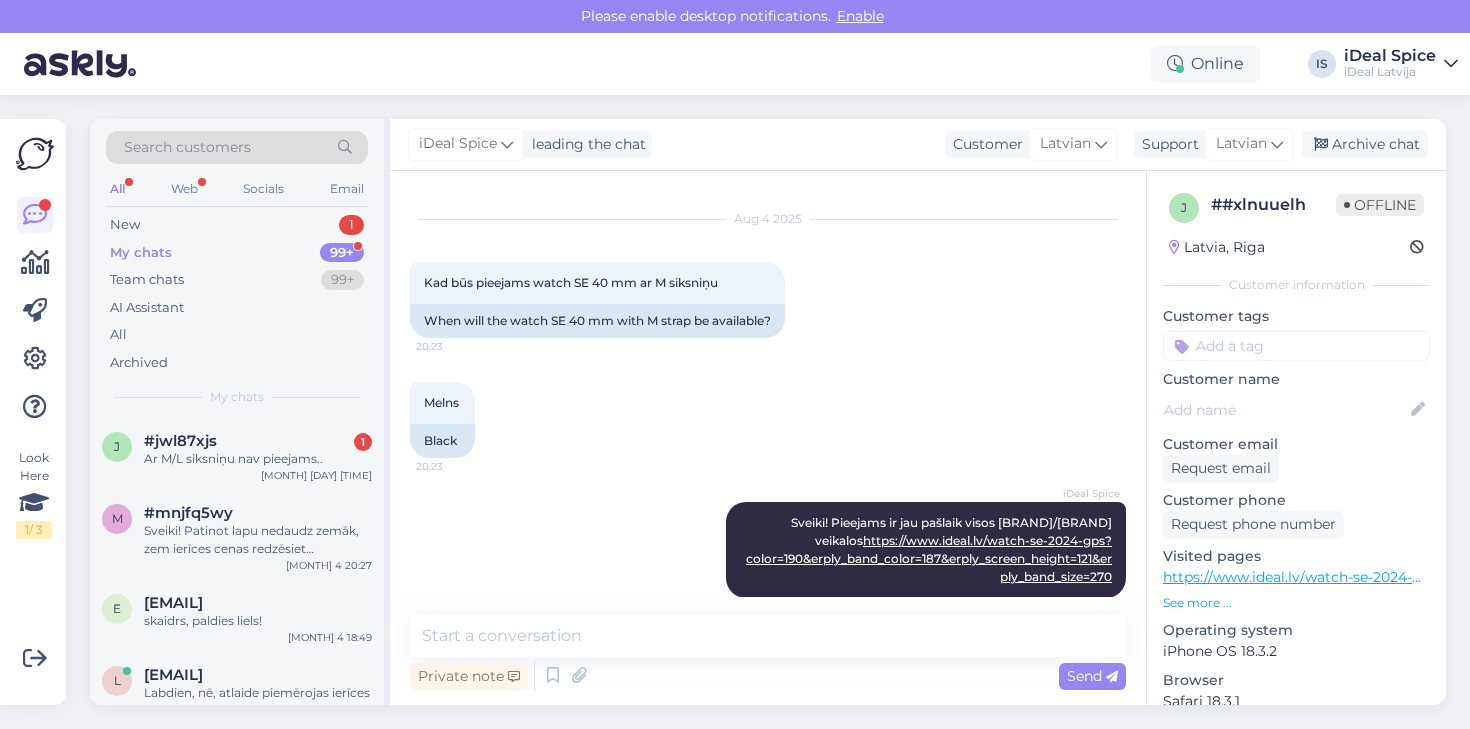 scroll, scrollTop: 37, scrollLeft: 0, axis: vertical 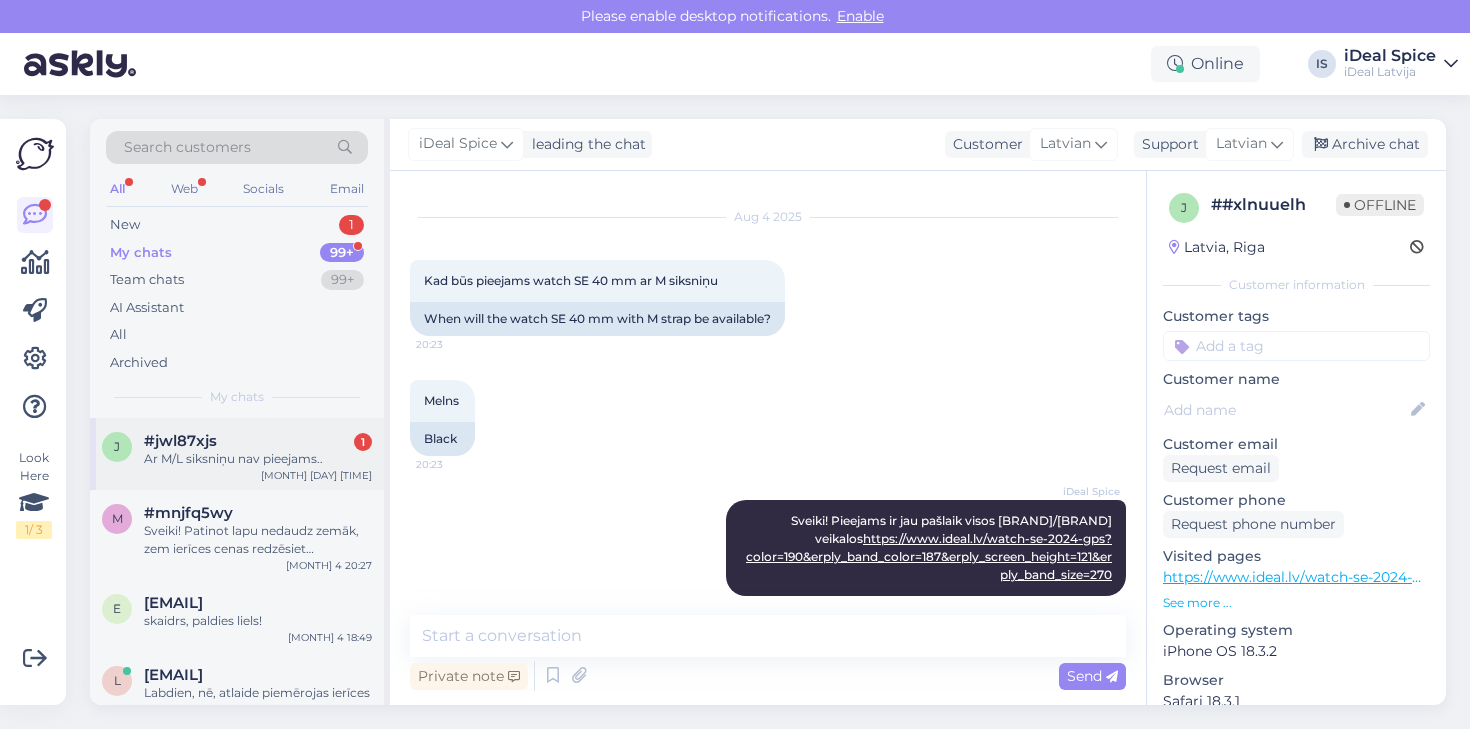 click on "#jwl87xjs" at bounding box center (180, 441) 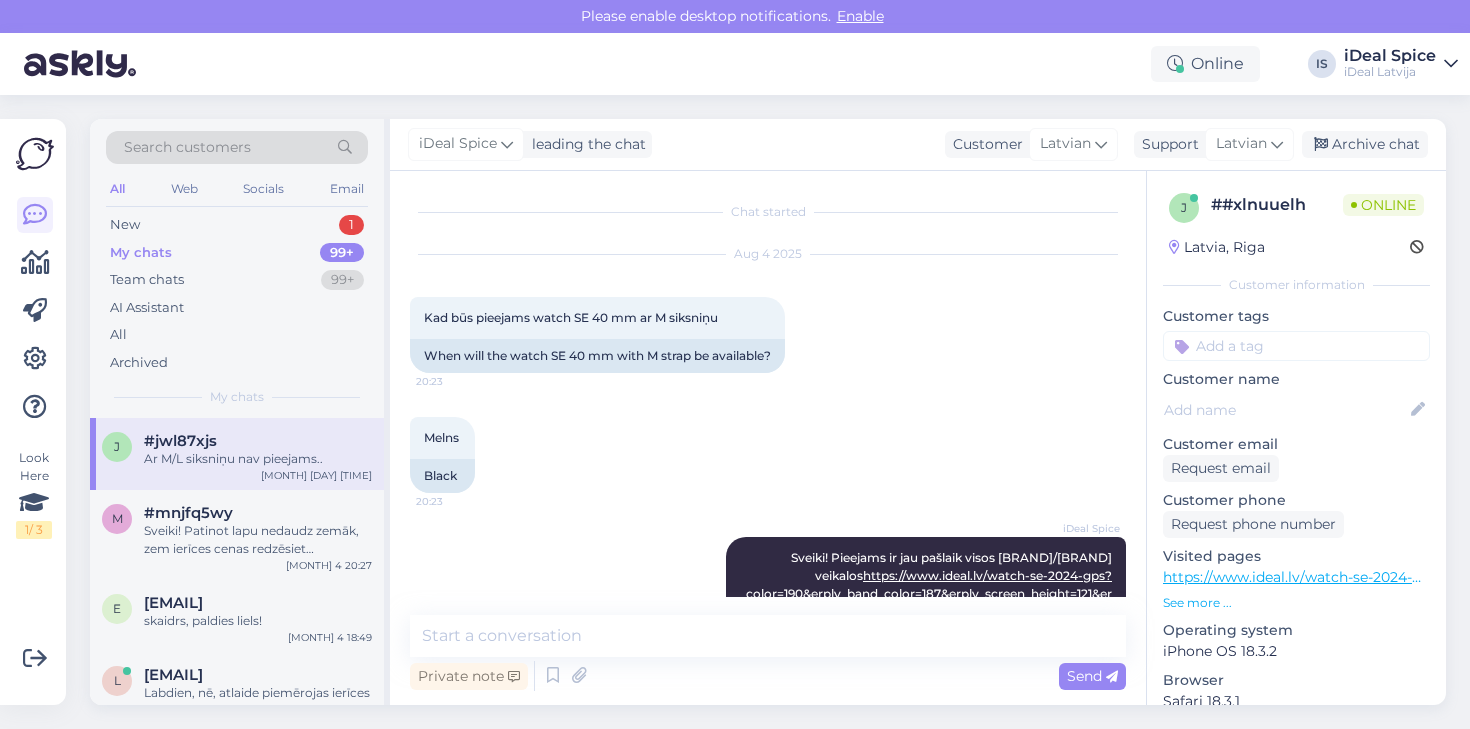 scroll, scrollTop: 144, scrollLeft: 0, axis: vertical 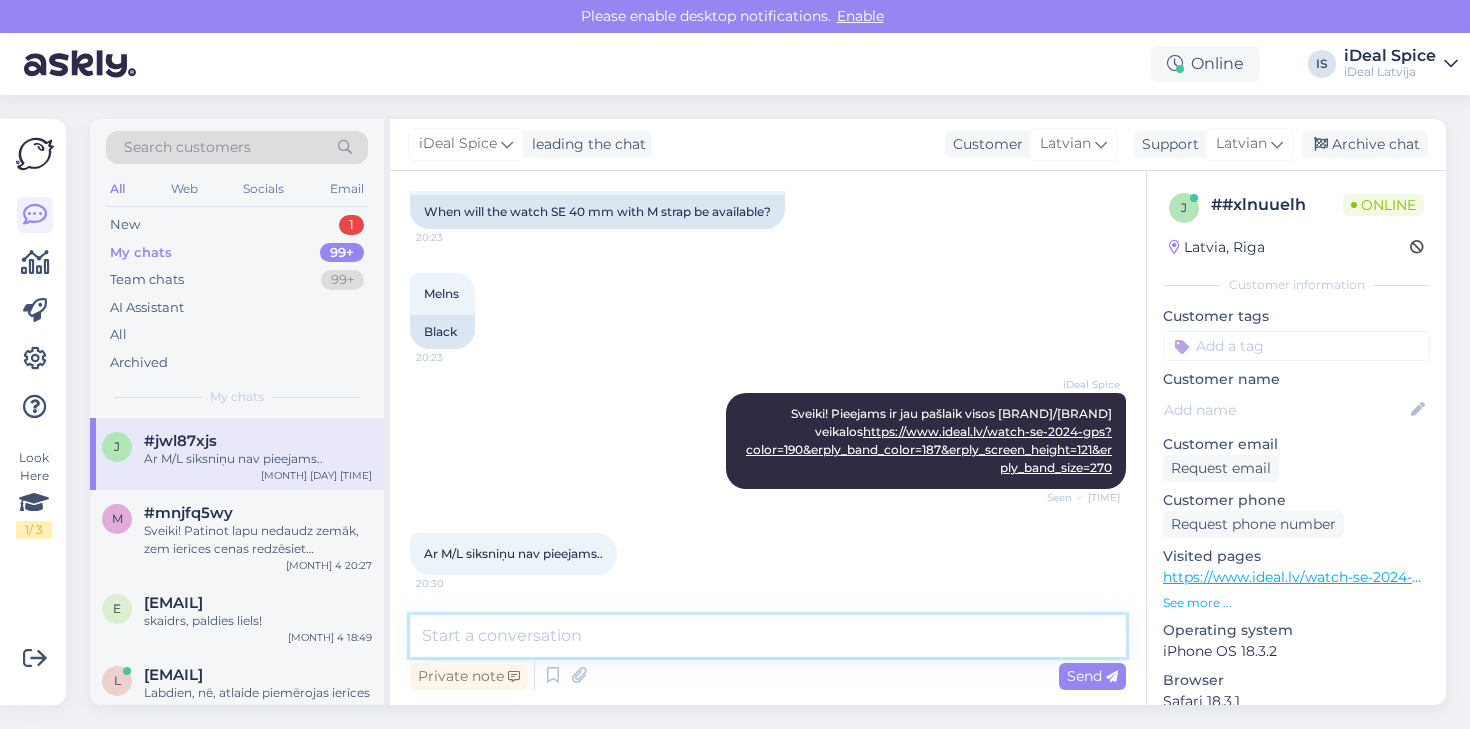 click at bounding box center (768, 636) 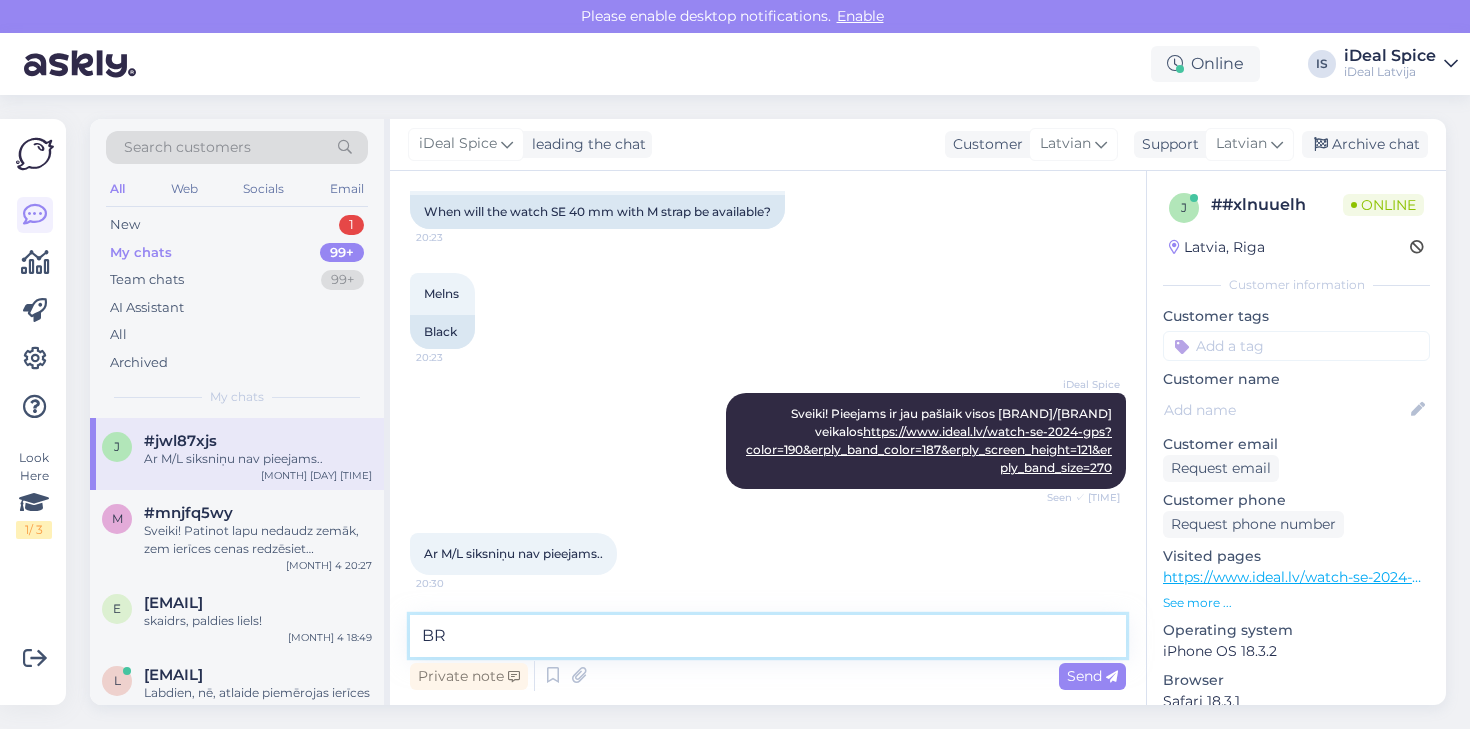 type on "B" 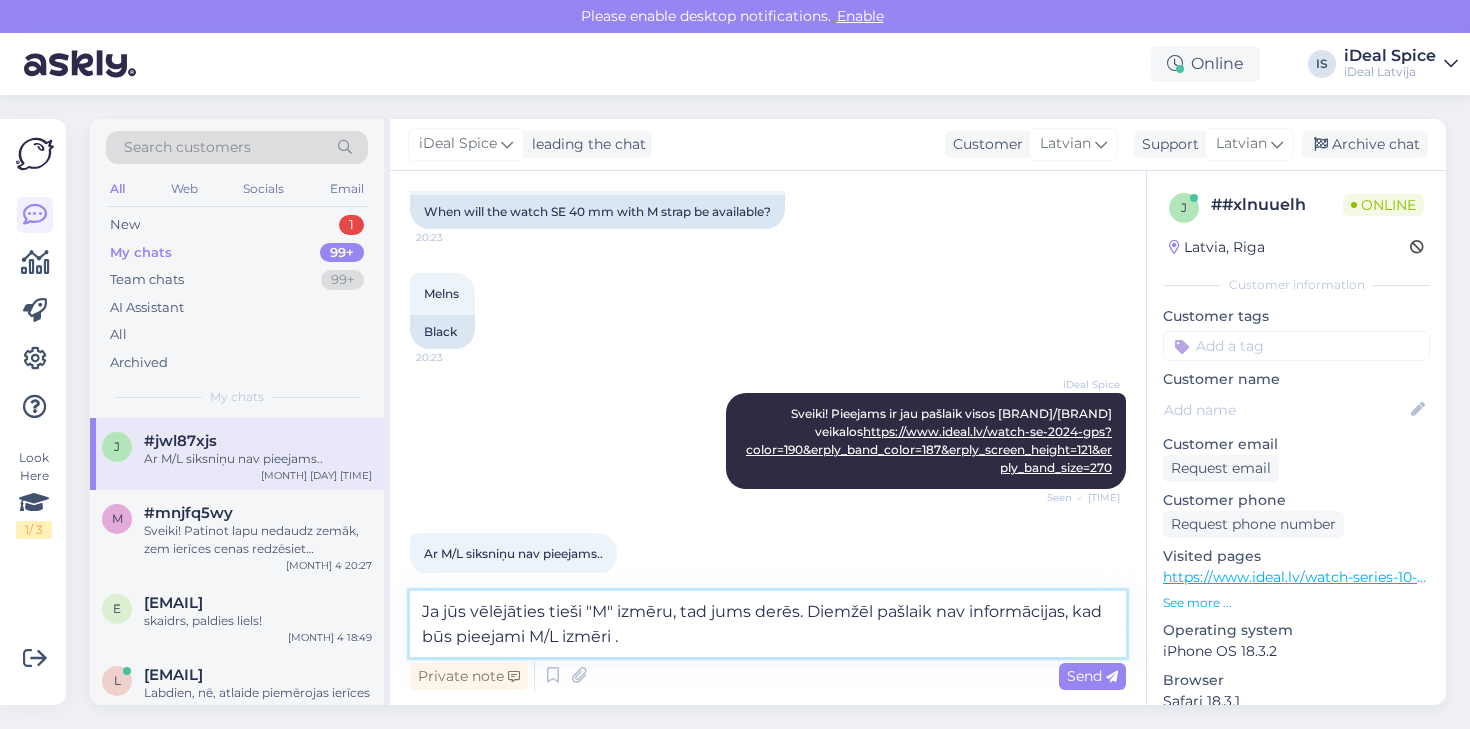 click on "Ja jūs vēlējāties tieši "M" izmēru, tad jums derēs. Diemžēl pašlaik nav informācijas, kad būs pieejami M/L izmēri ." at bounding box center (768, 624) 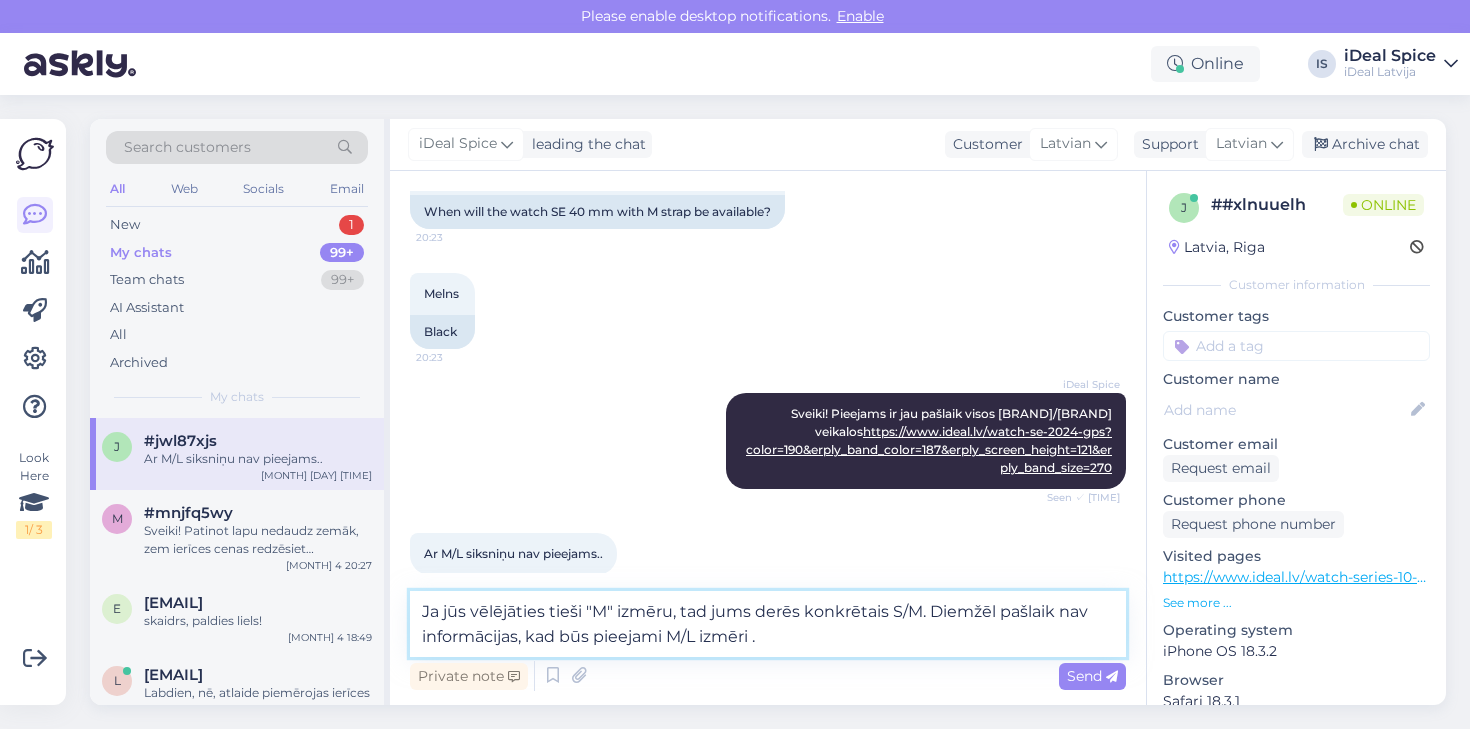 click on "Ja jūs vēlējāties tieši "M" izmēru, tad jums derēs konkrētais S/M. Diemžēl pašlaik nav informācijas, kad būs pieejami M/L izmēri ." at bounding box center (768, 624) 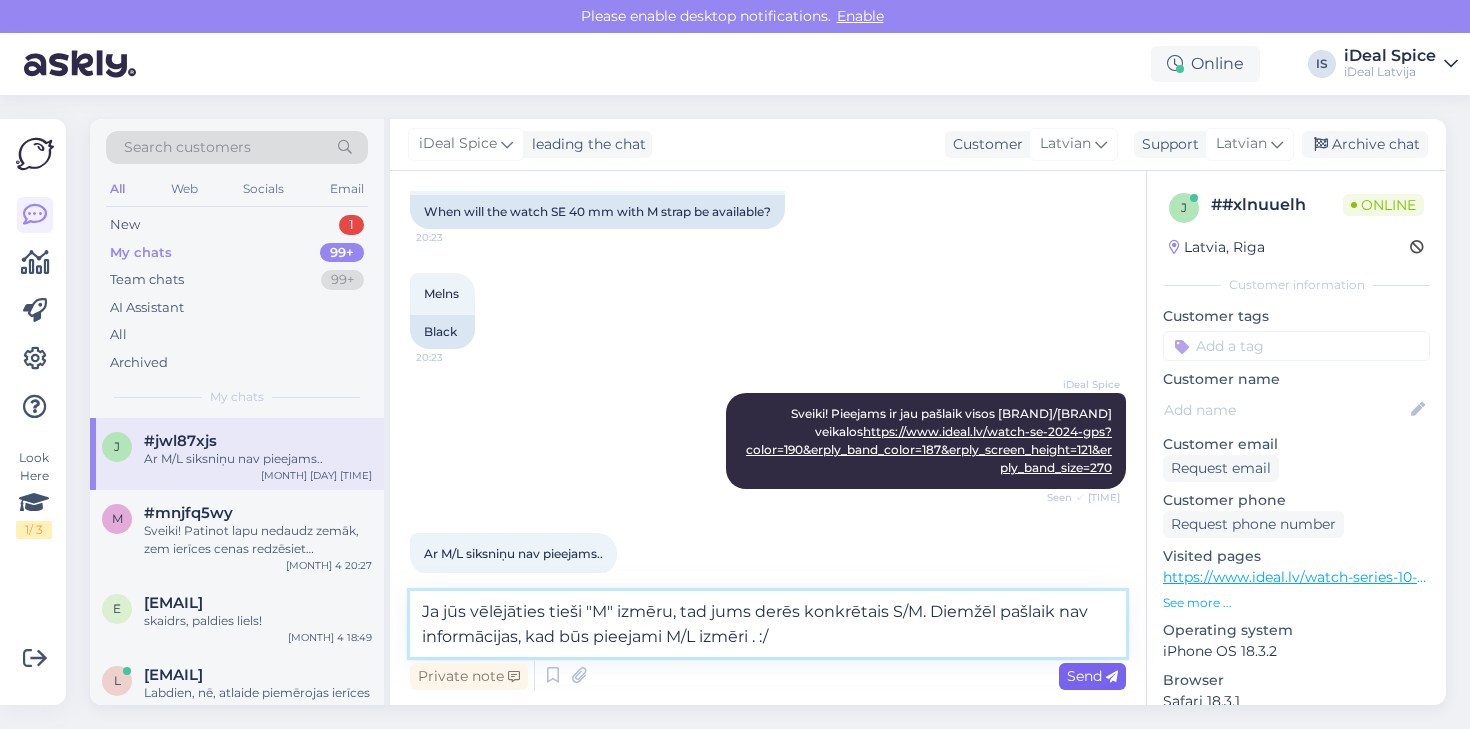 type on "Ja jūs vēlējāties tieši "M" izmēru, tad jums derēs konkrētais S/M. Diemžēl pašlaik nav informācijas, kad būs pieejami M/L izmēri . :/" 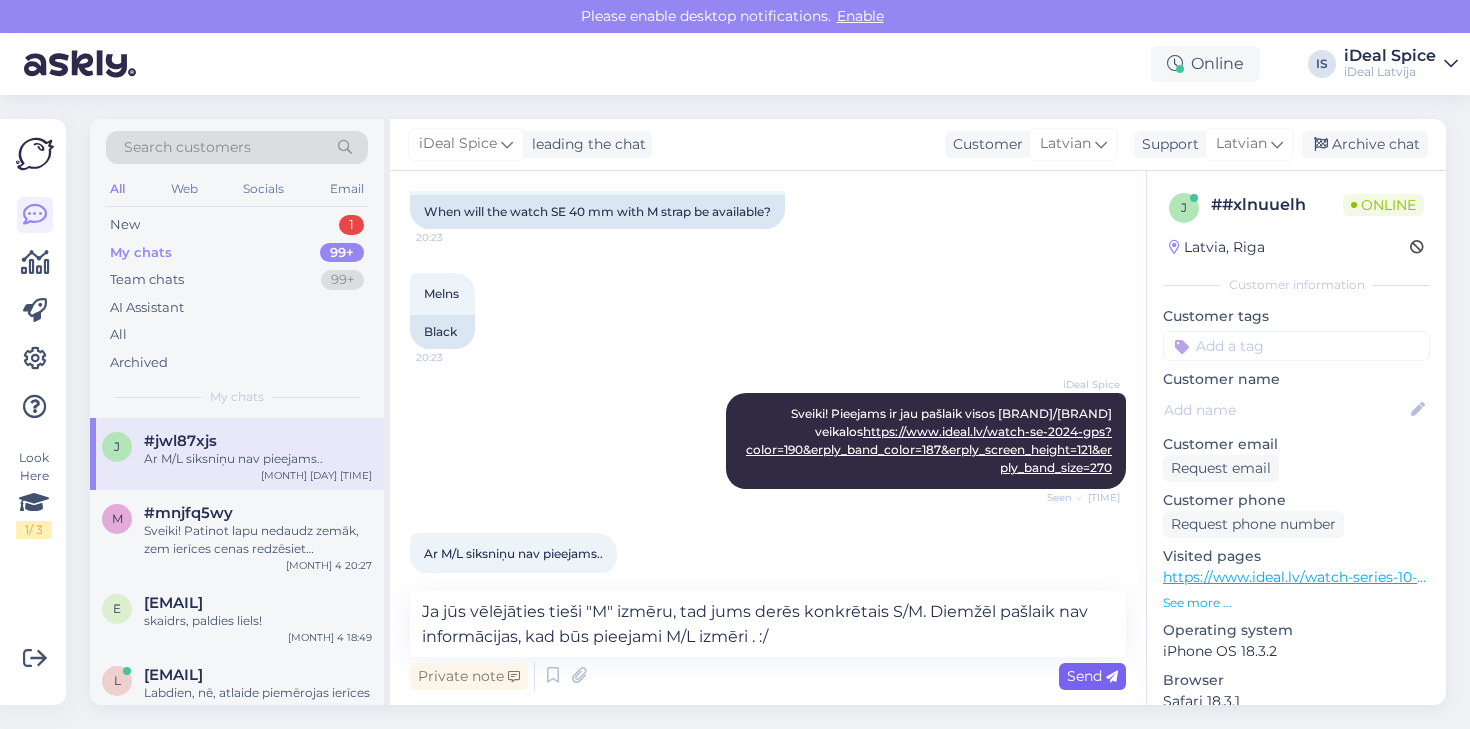 click on "Send" at bounding box center (1092, 676) 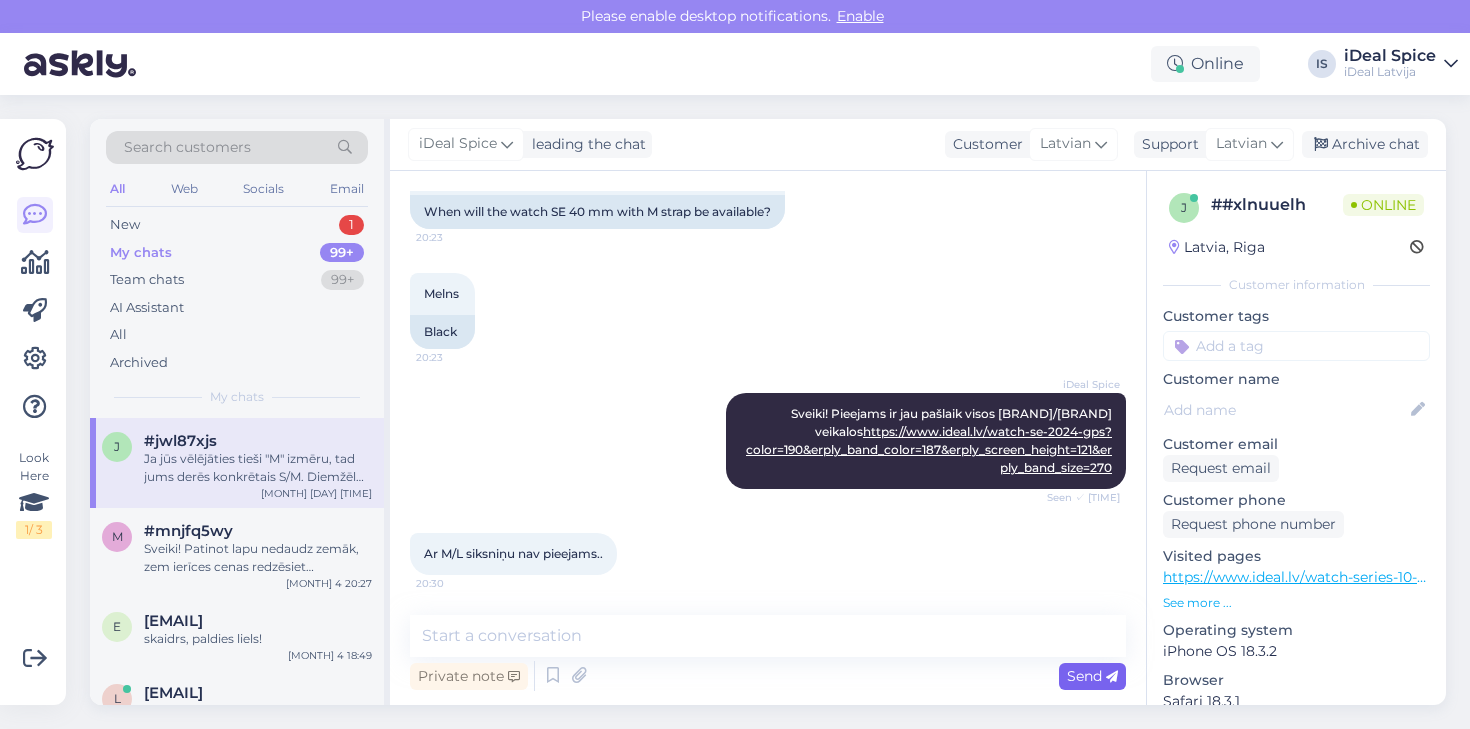 scroll, scrollTop: 266, scrollLeft: 0, axis: vertical 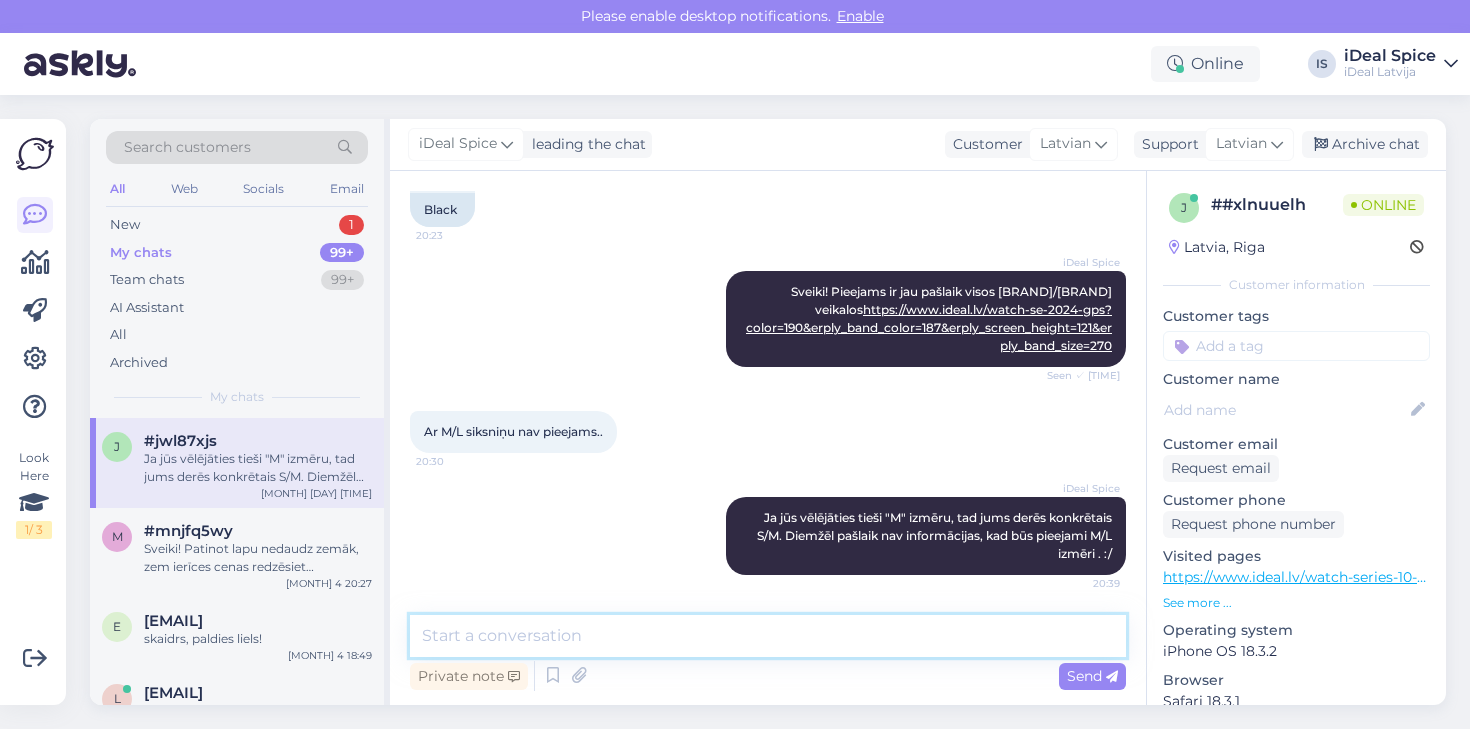 click at bounding box center [768, 636] 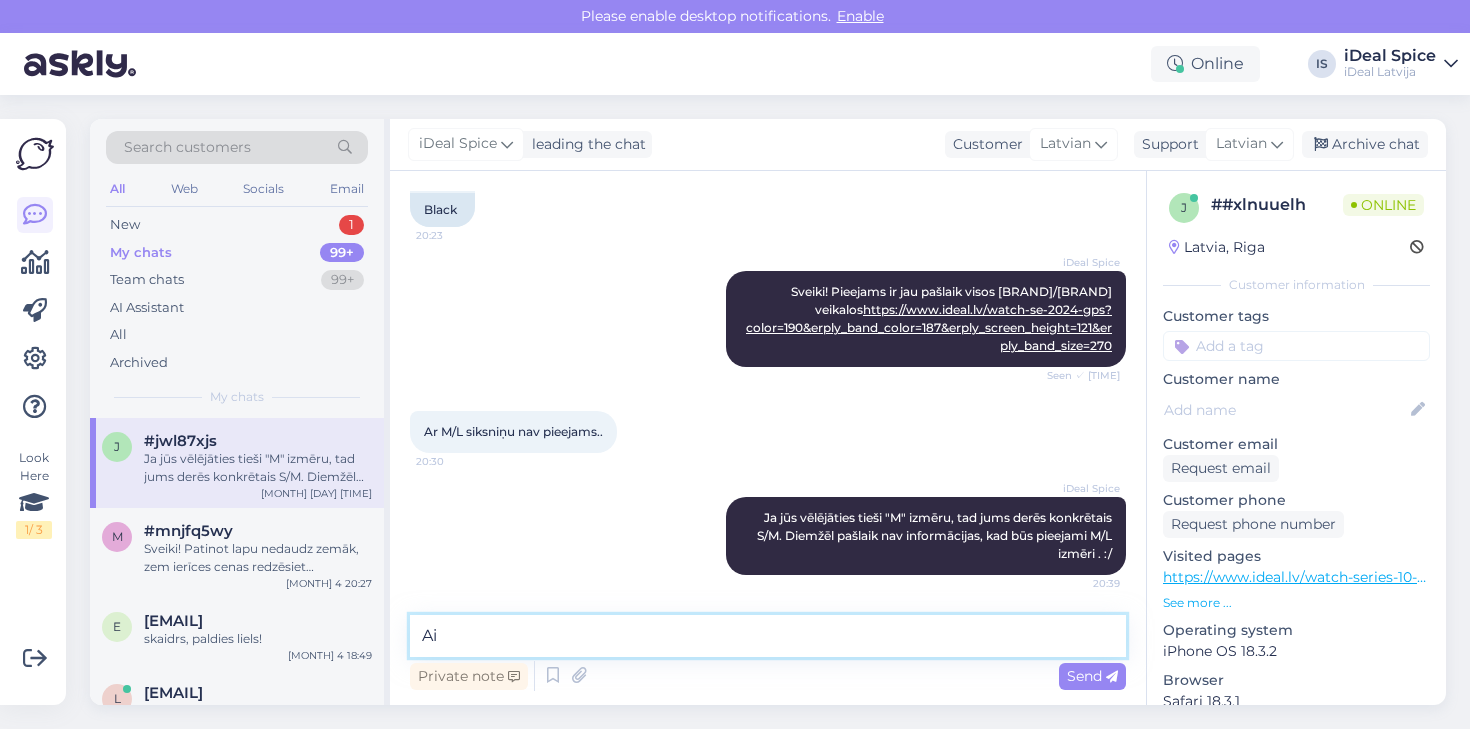 type on "A" 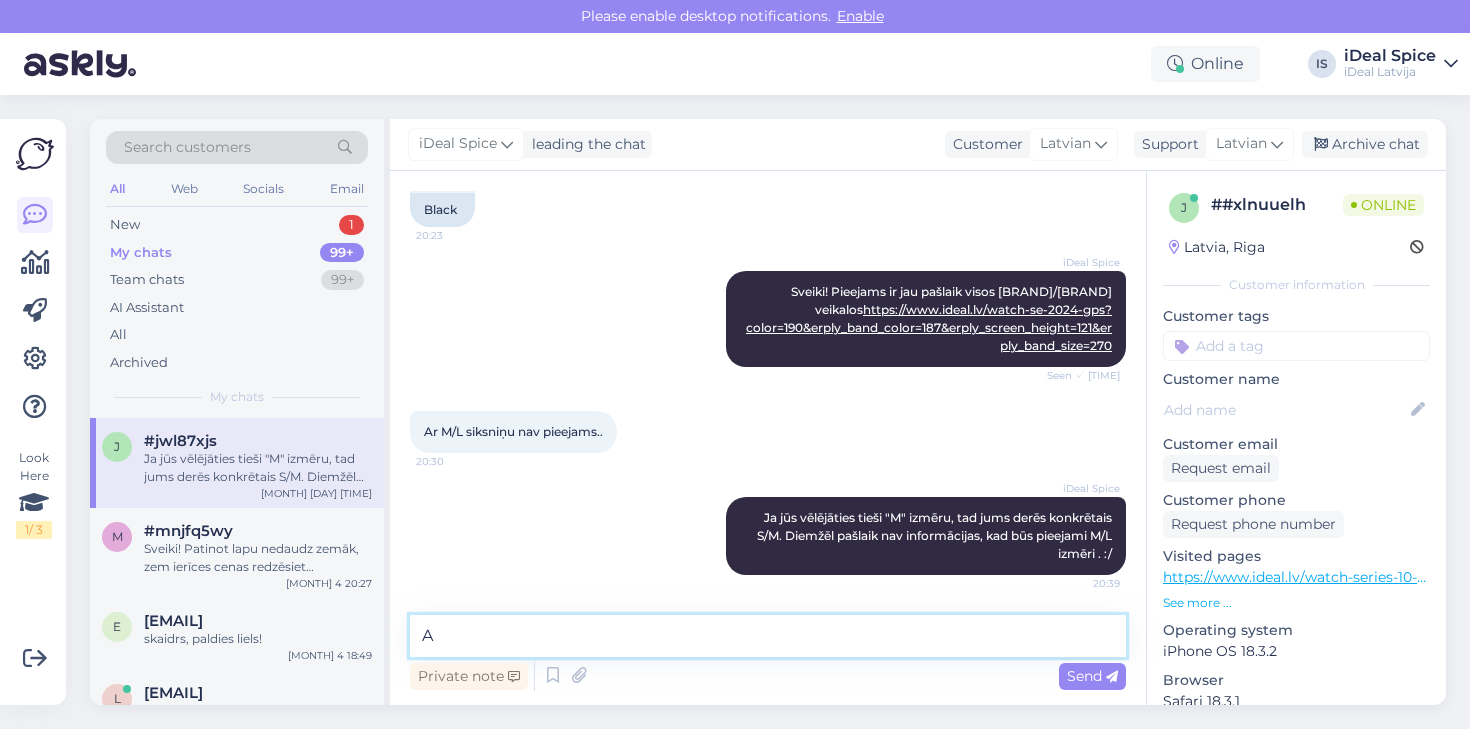 type 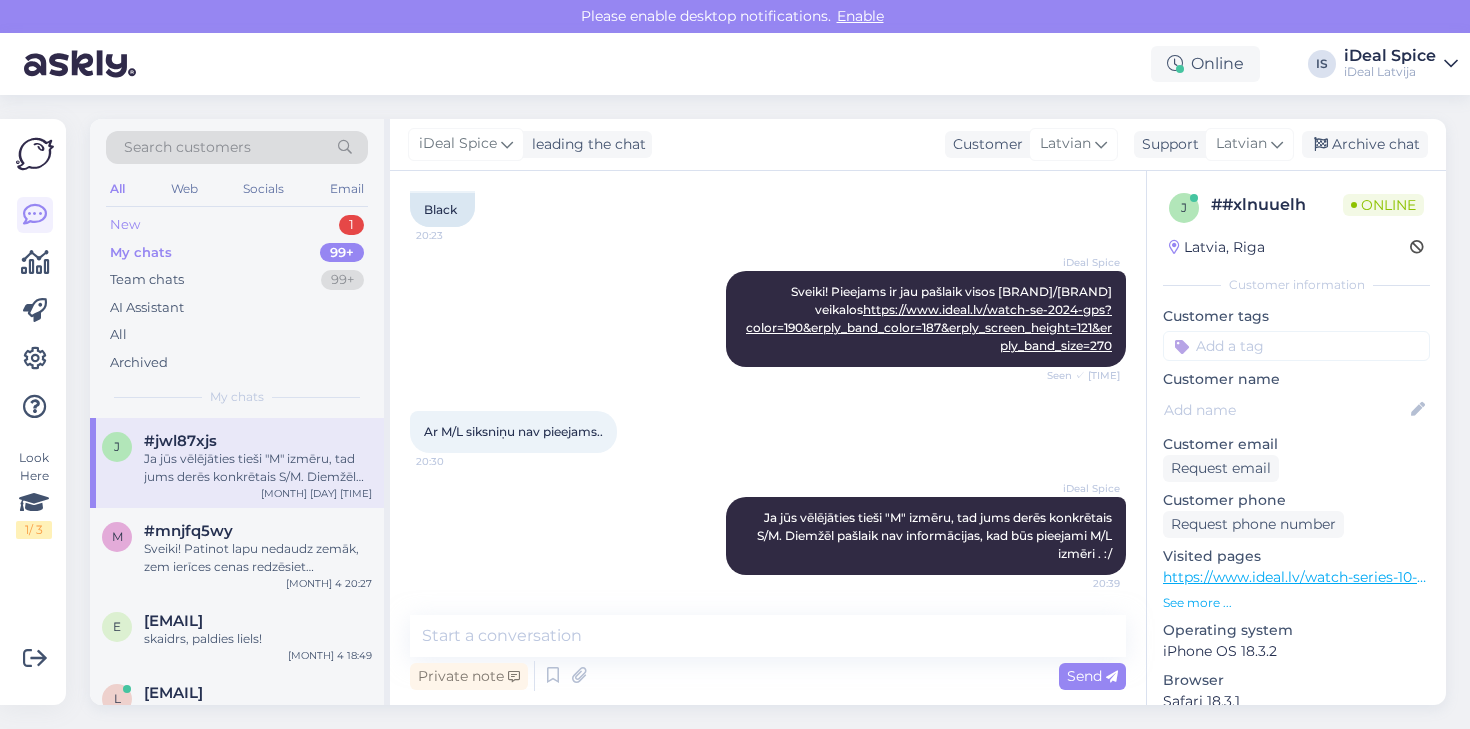 click on "New 1" at bounding box center [237, 225] 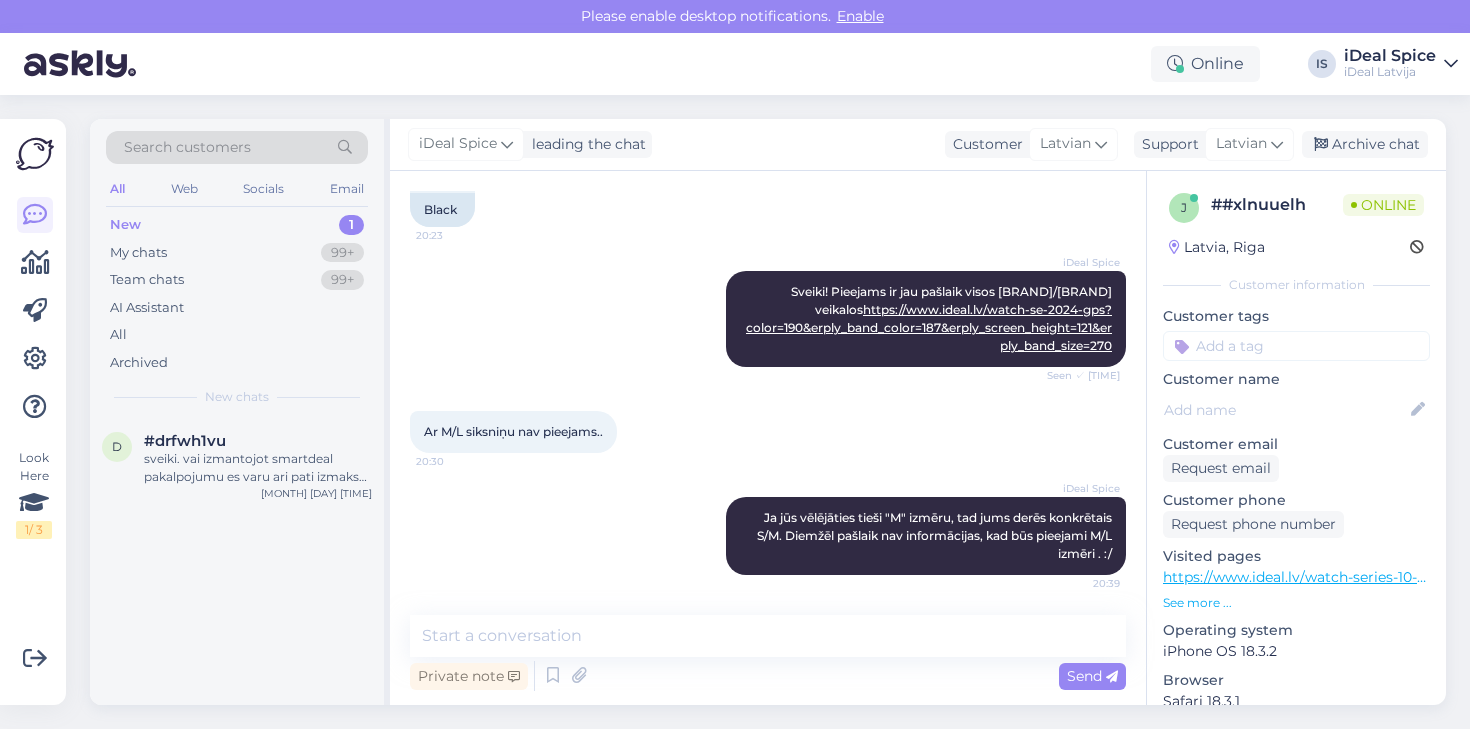 click on "Please enable desktop notifications. Enable" at bounding box center [735, 16] 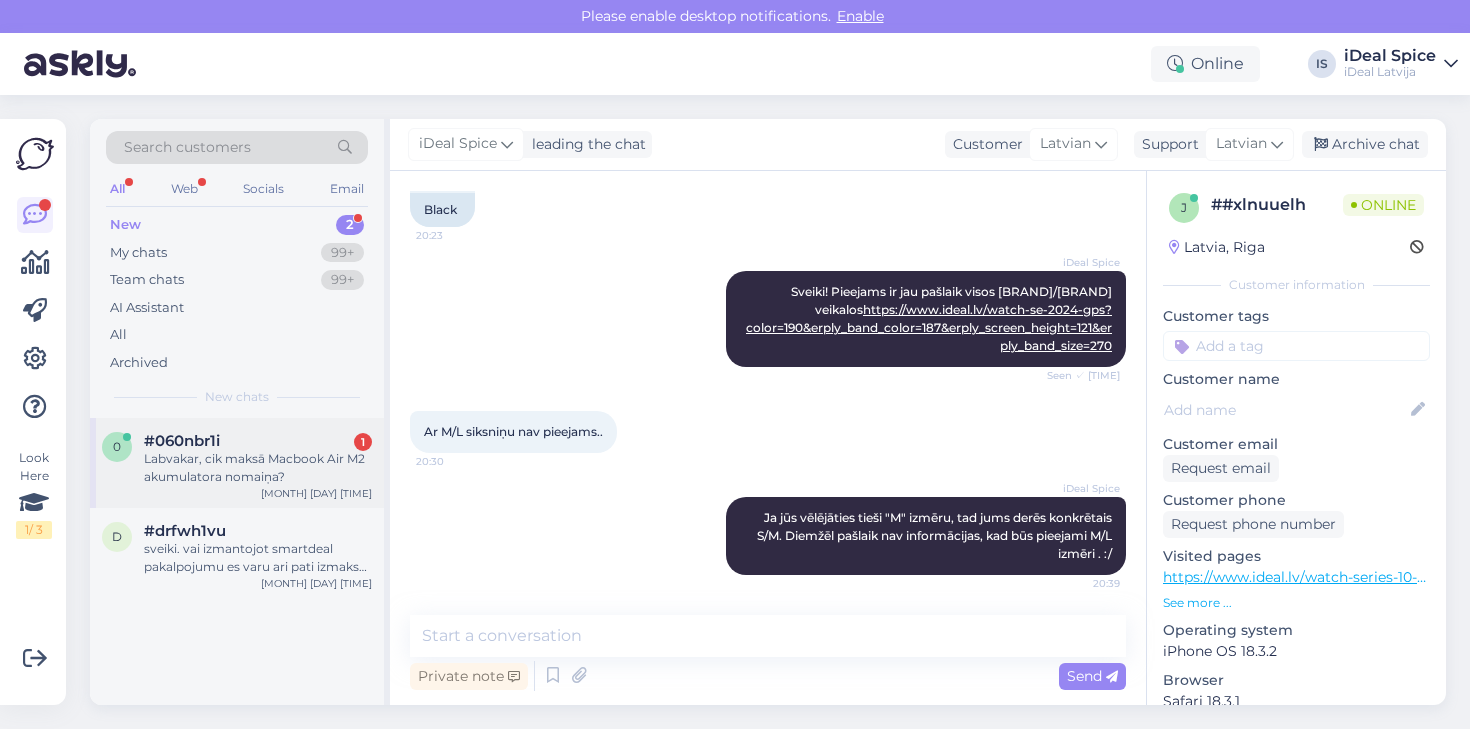 click on "Labvakar, cik maksā Macbook Air M2 akumulatora nomaiņa?" at bounding box center [258, 468] 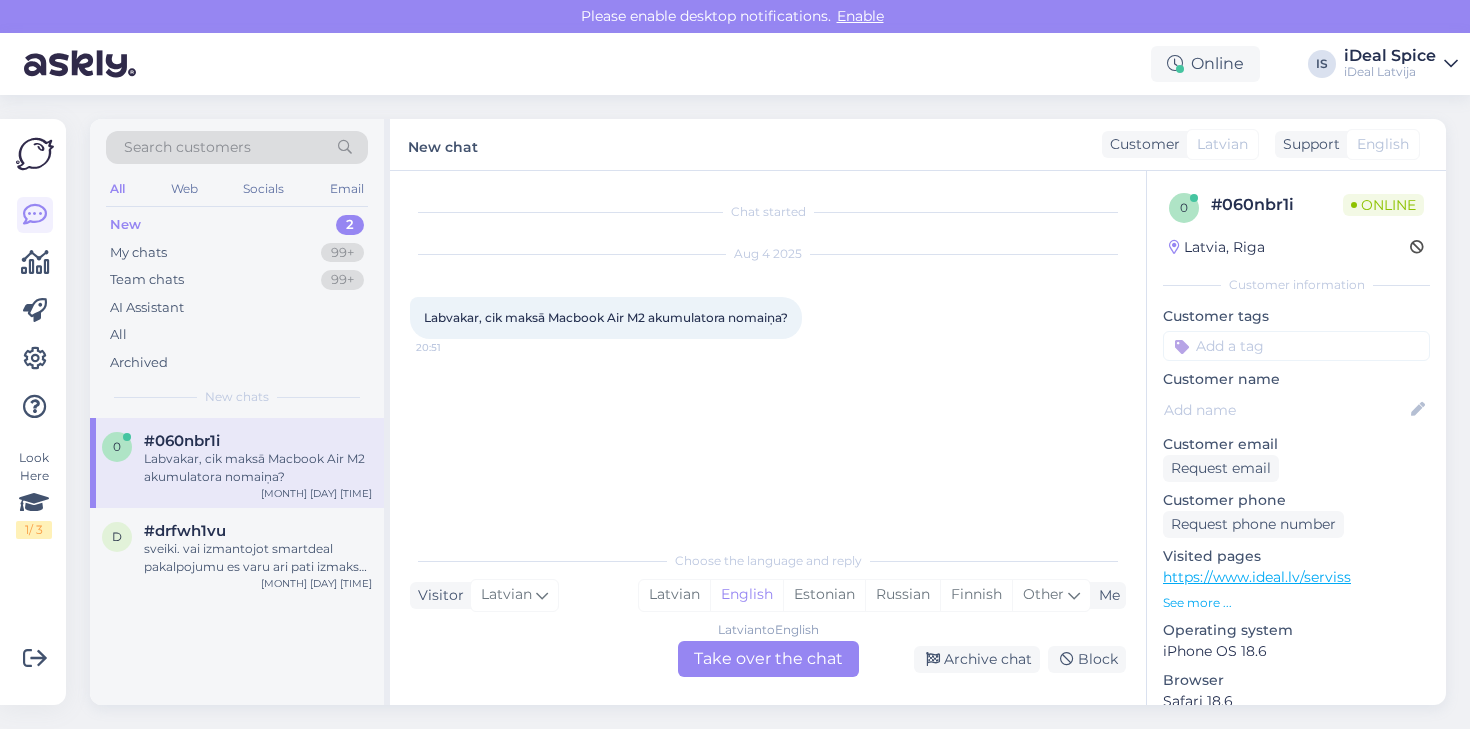 click on "Latvian  to  English Take over the chat" at bounding box center [768, 659] 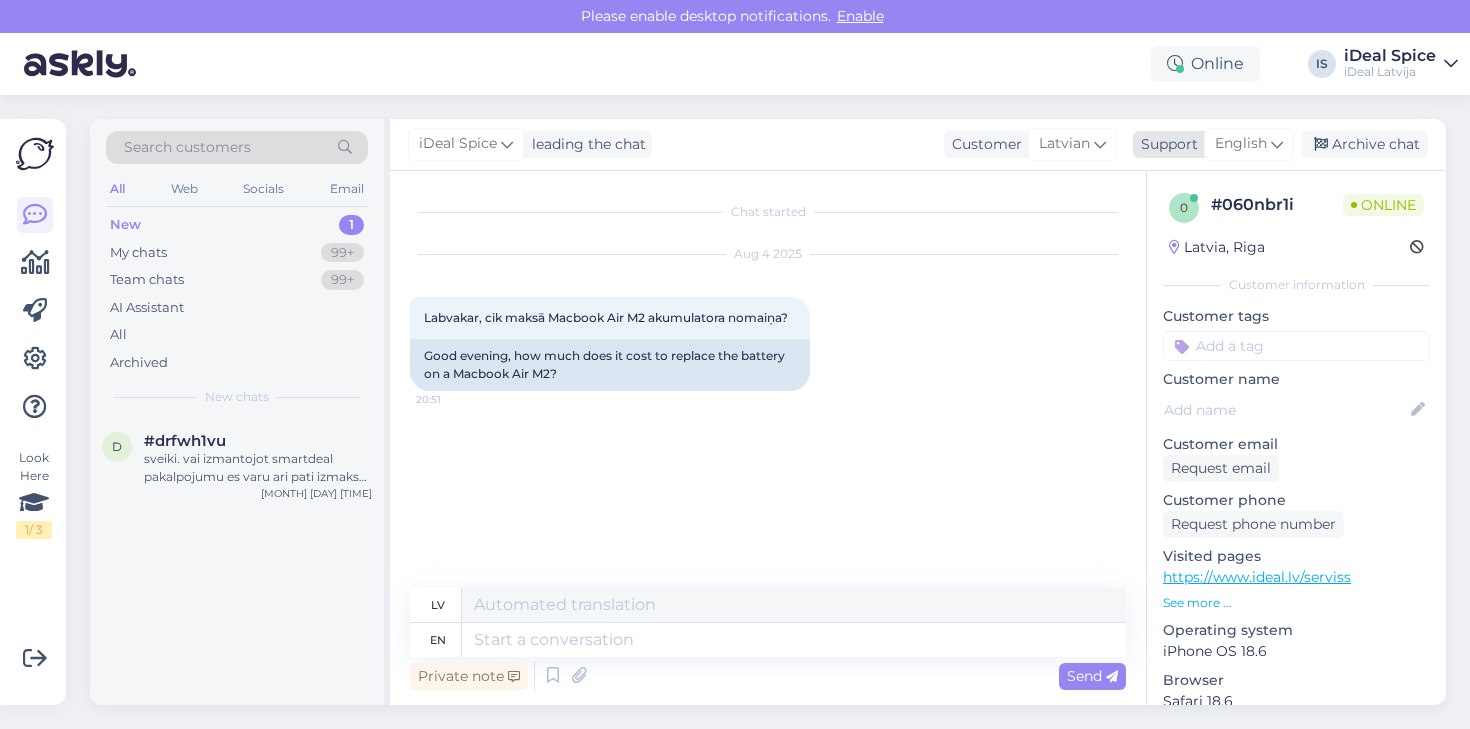 click on "English" at bounding box center [1241, 144] 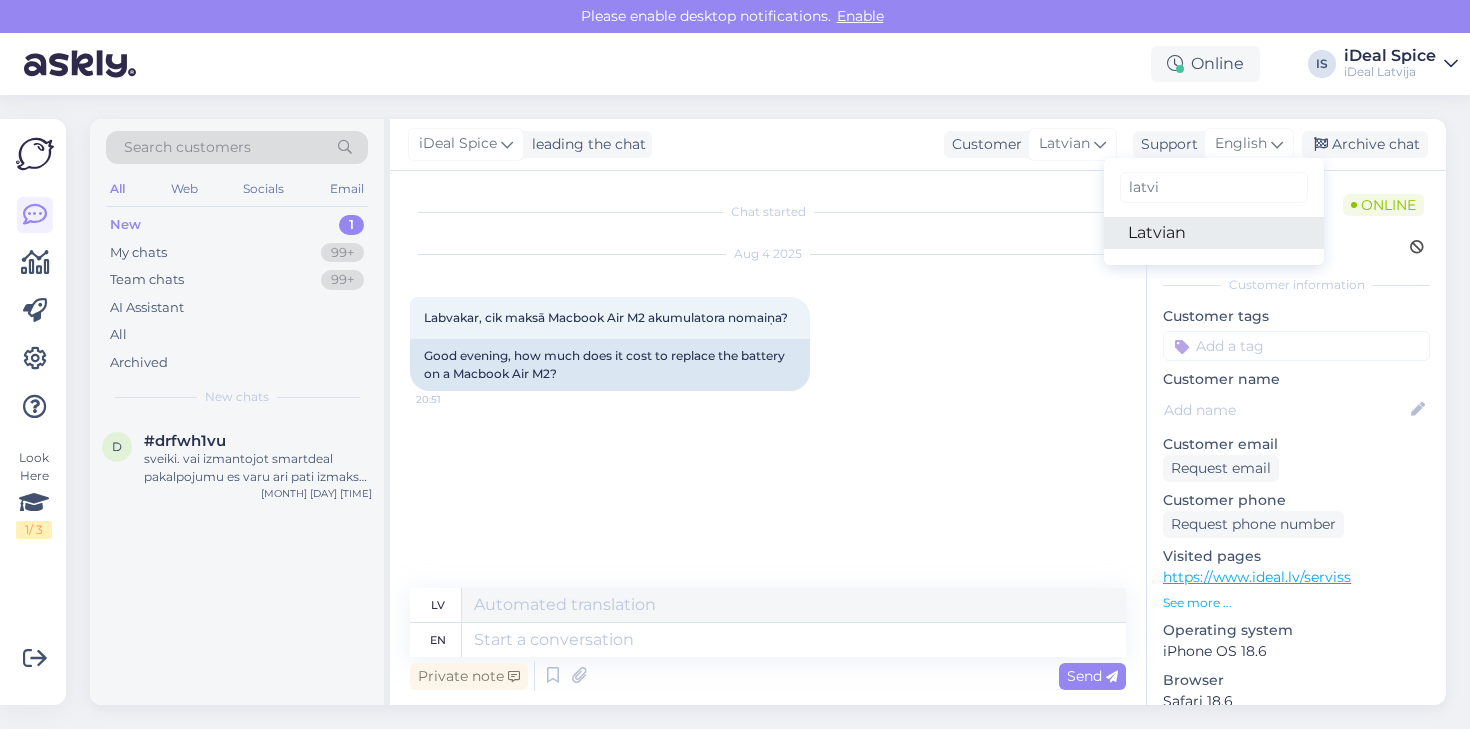 click on "Latvian" at bounding box center [1214, 233] 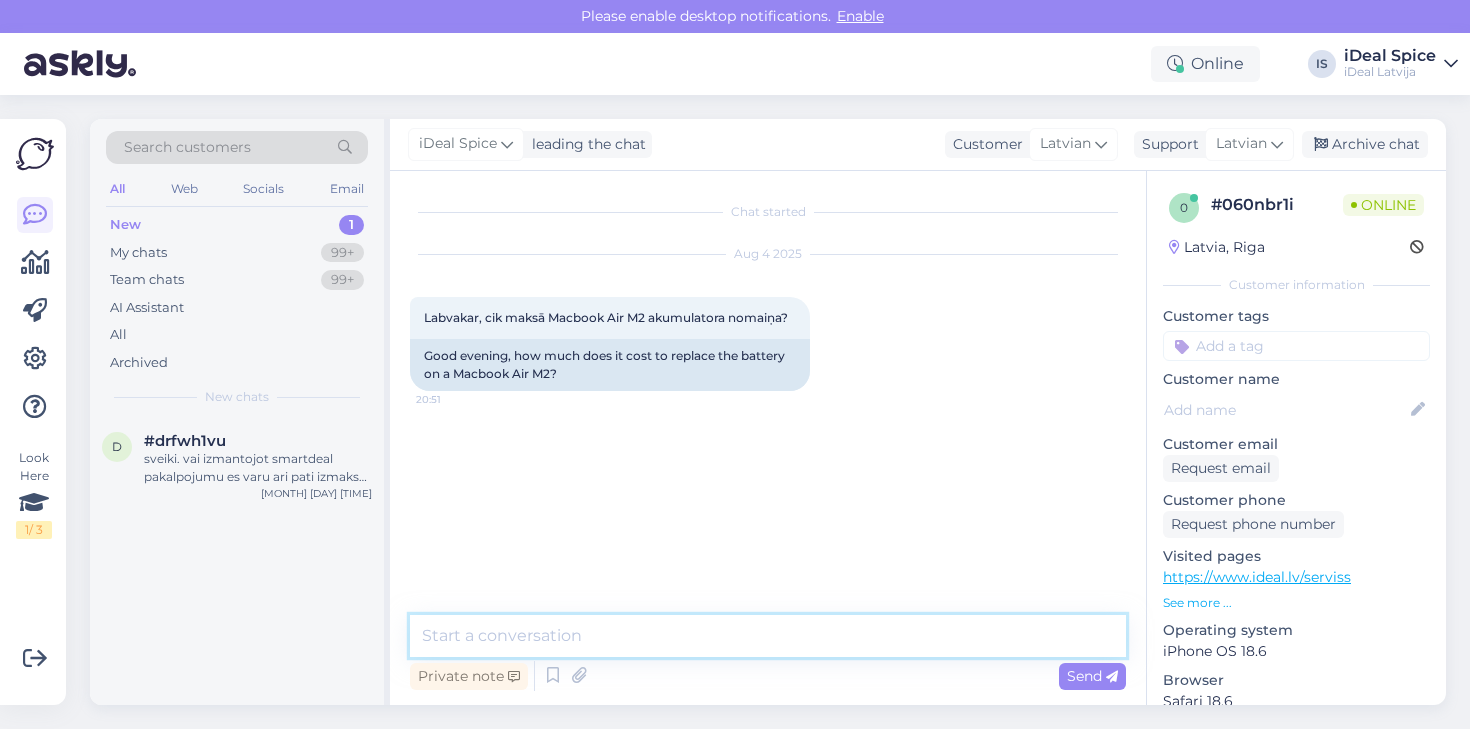click at bounding box center [768, 636] 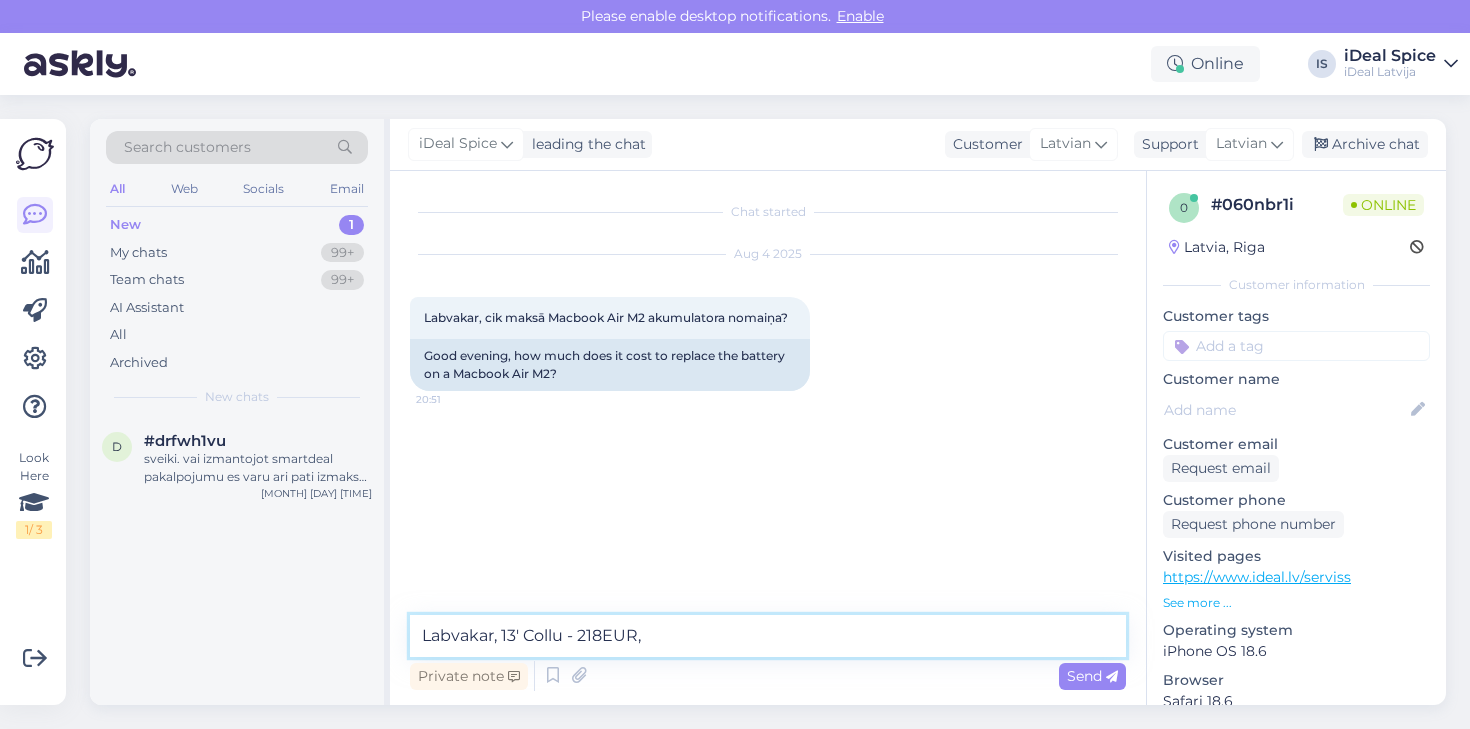 click on "Labvakar, 13' Collu - 218EUR," at bounding box center [768, 636] 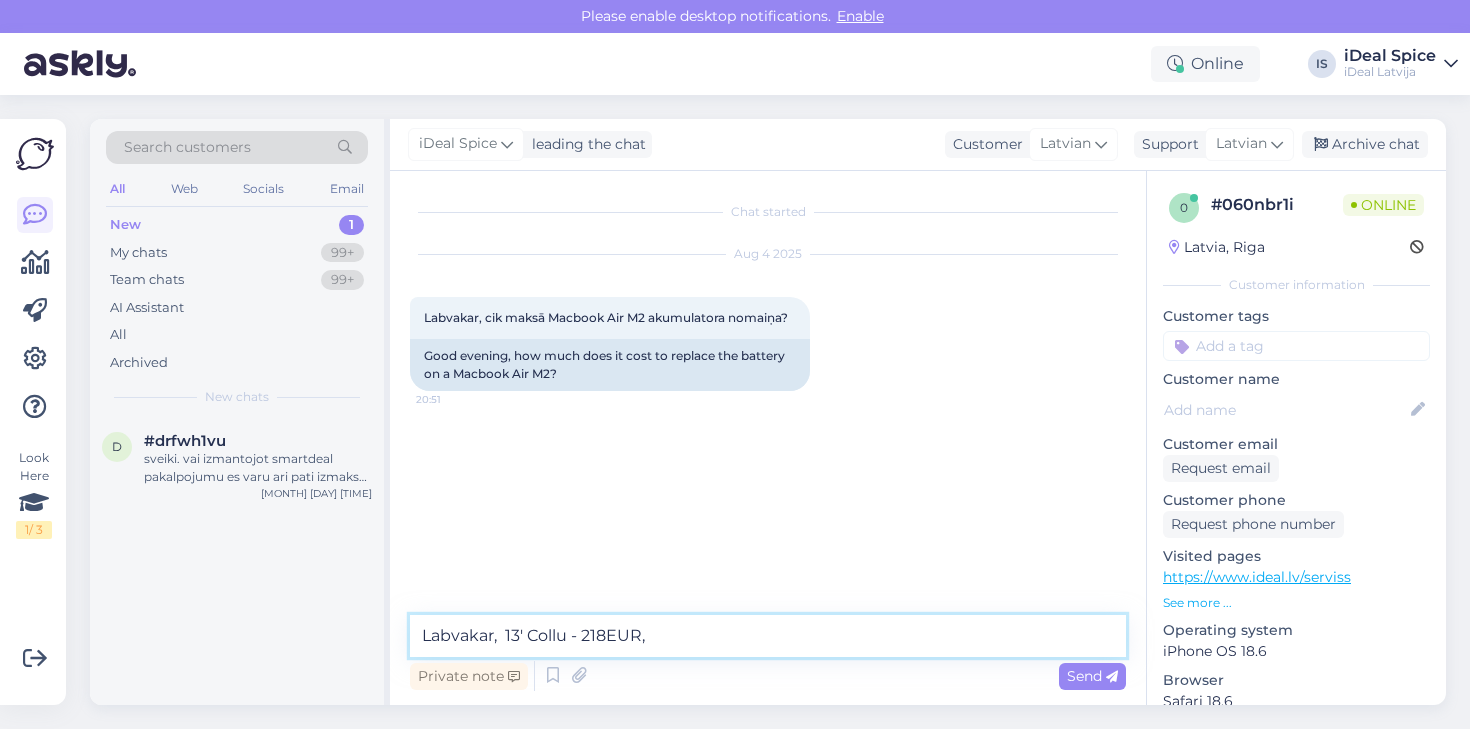 click on "Labvakar,  13' Collu - 218EUR," at bounding box center (768, 636) 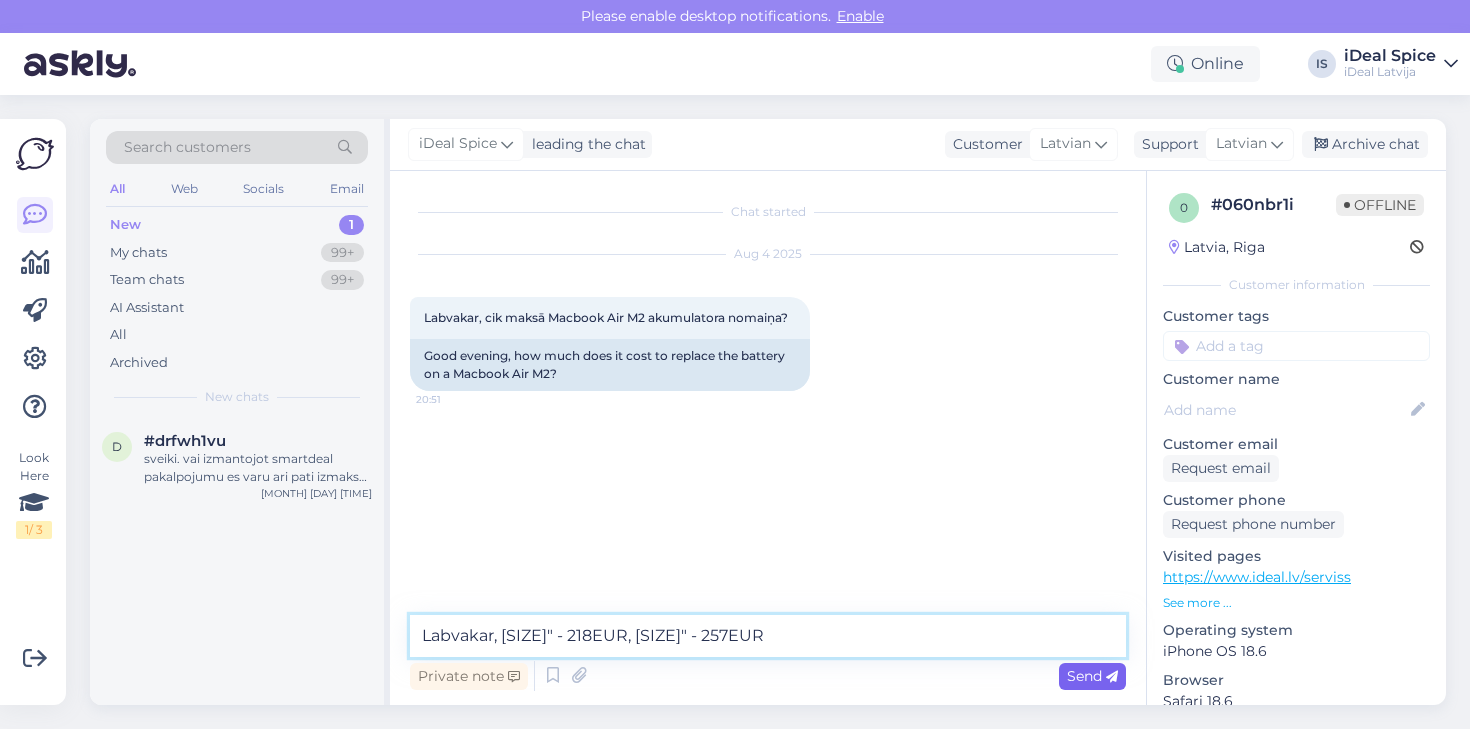 type on "Labvakar, [SIZE]" - 218EUR, [SIZE]" - 257EUR" 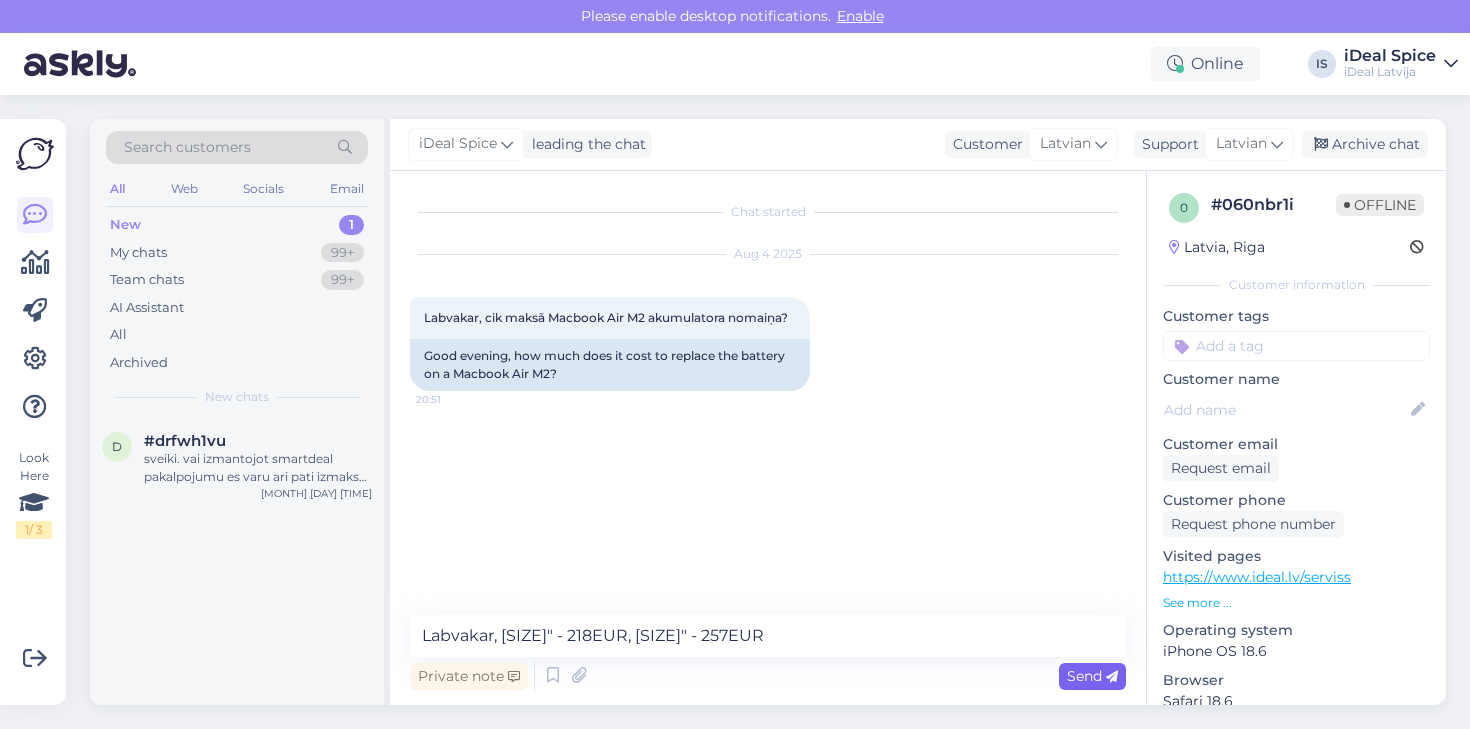 click on "Send" at bounding box center (1092, 676) 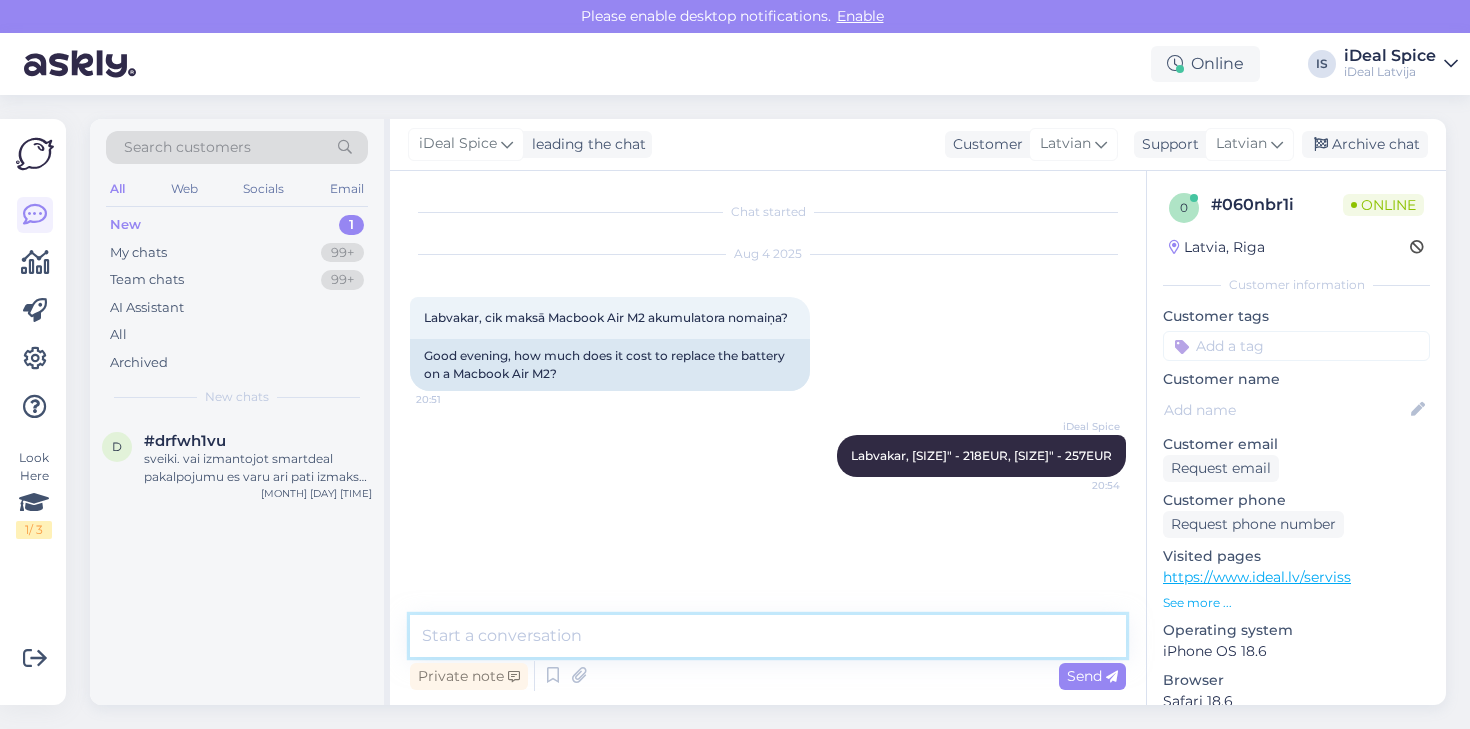 click at bounding box center [768, 636] 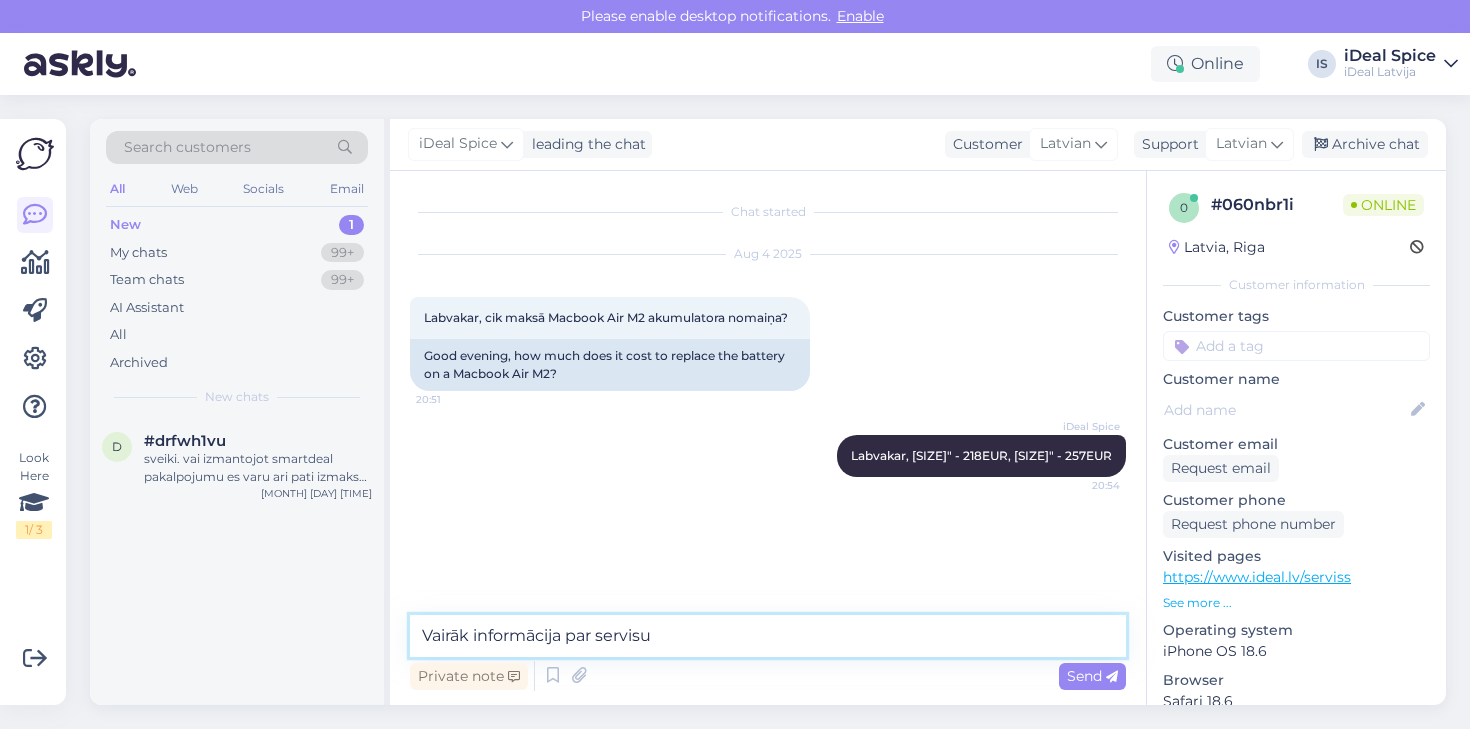 paste on "https://www.ideal.lv/serviss" 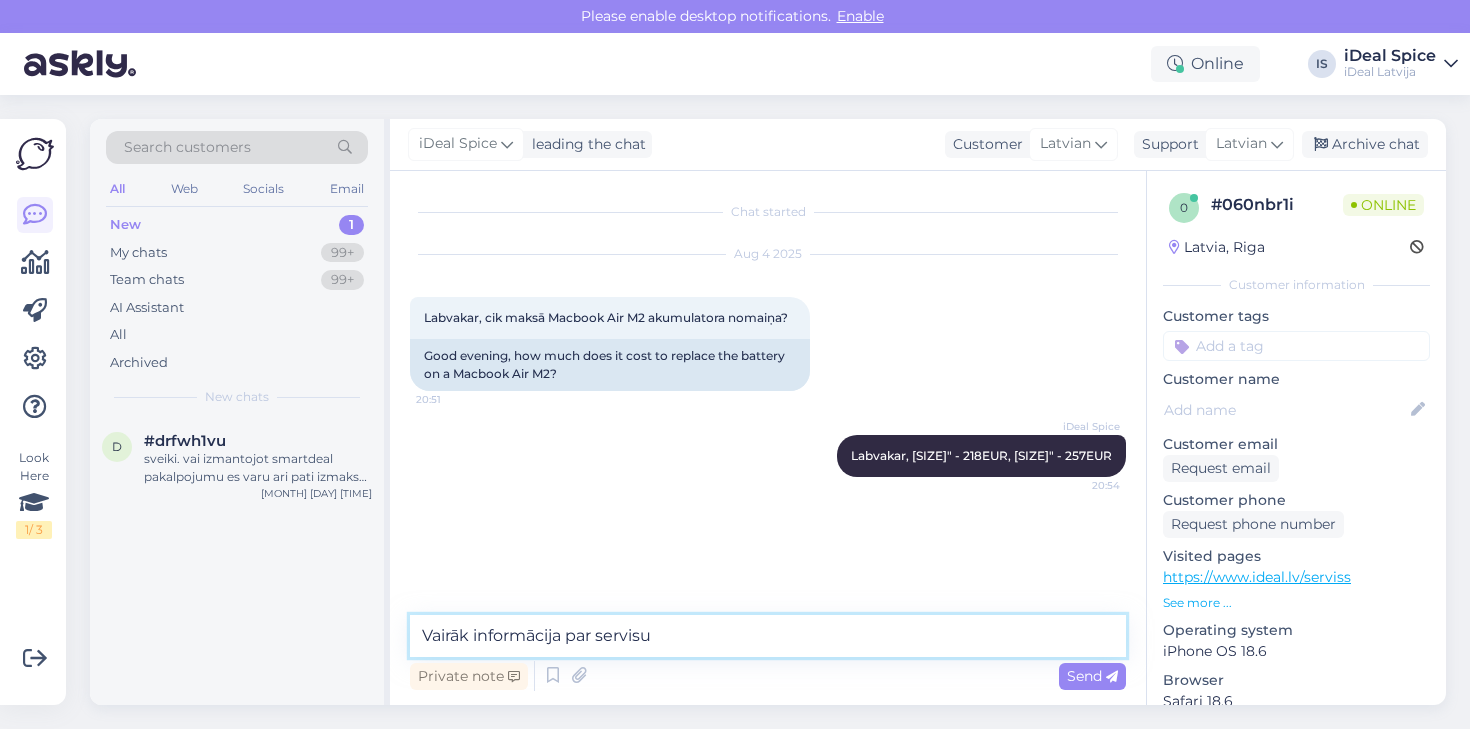 type on "Vairāk informācija par servisu https://www.ideal.lv/serviss" 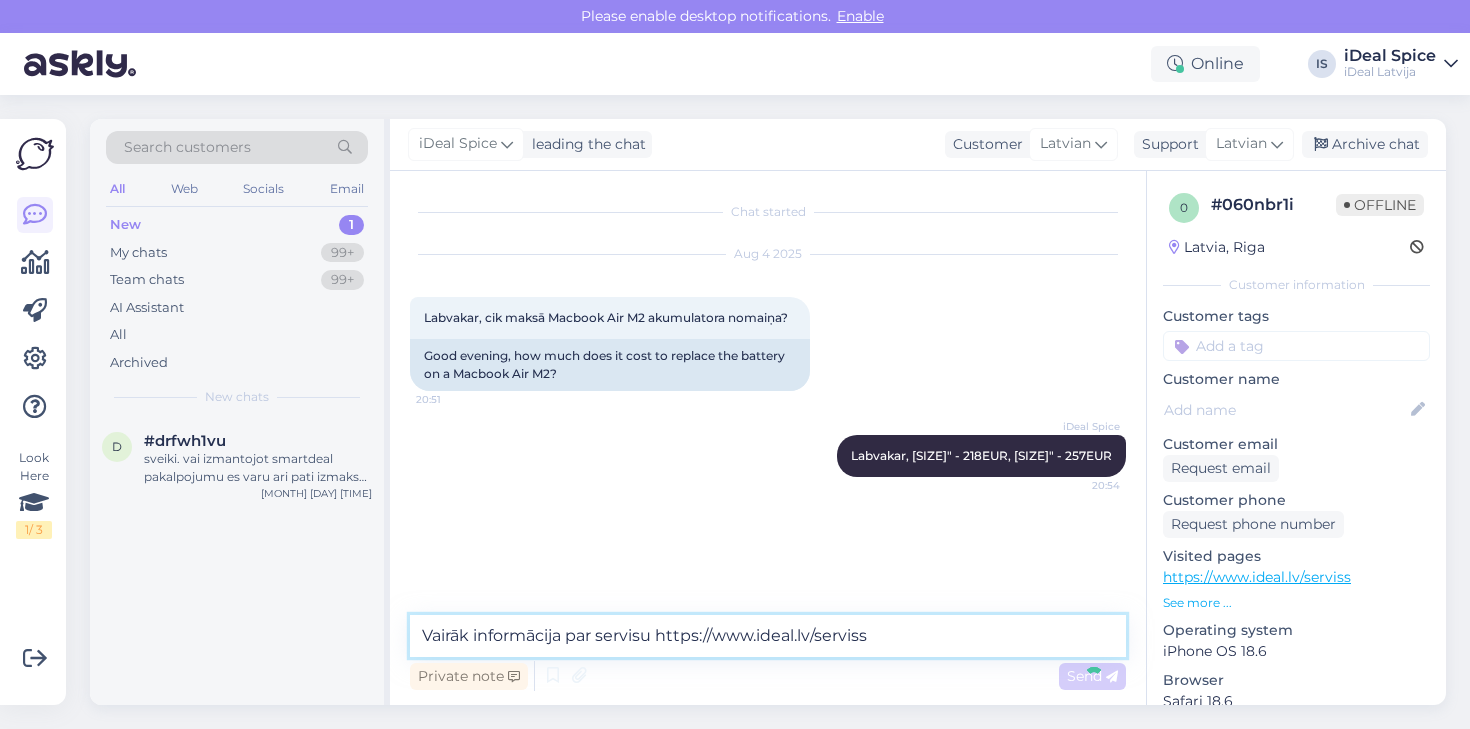 type 